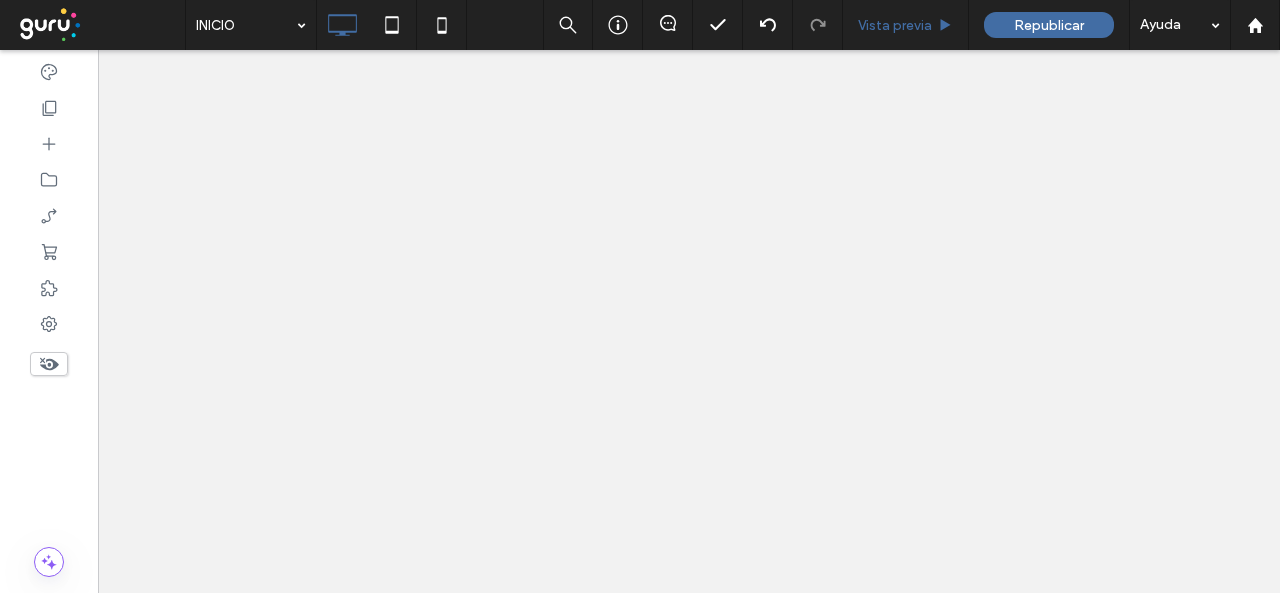 scroll, scrollTop: 0, scrollLeft: 0, axis: both 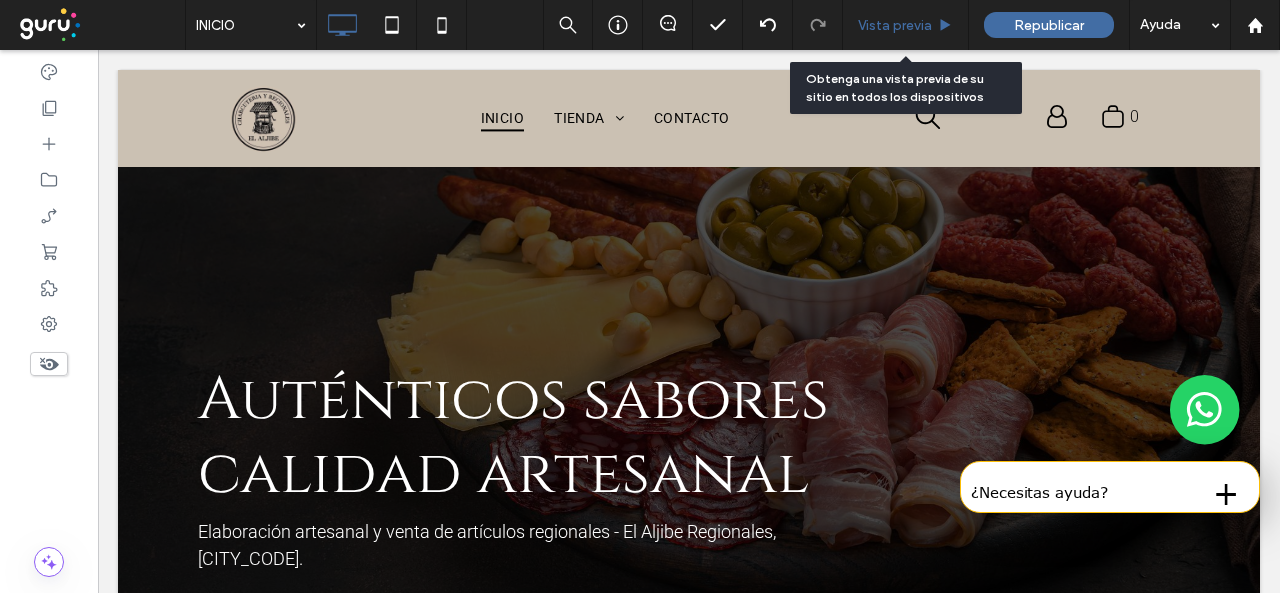 click on "Vista previa" at bounding box center [895, 25] 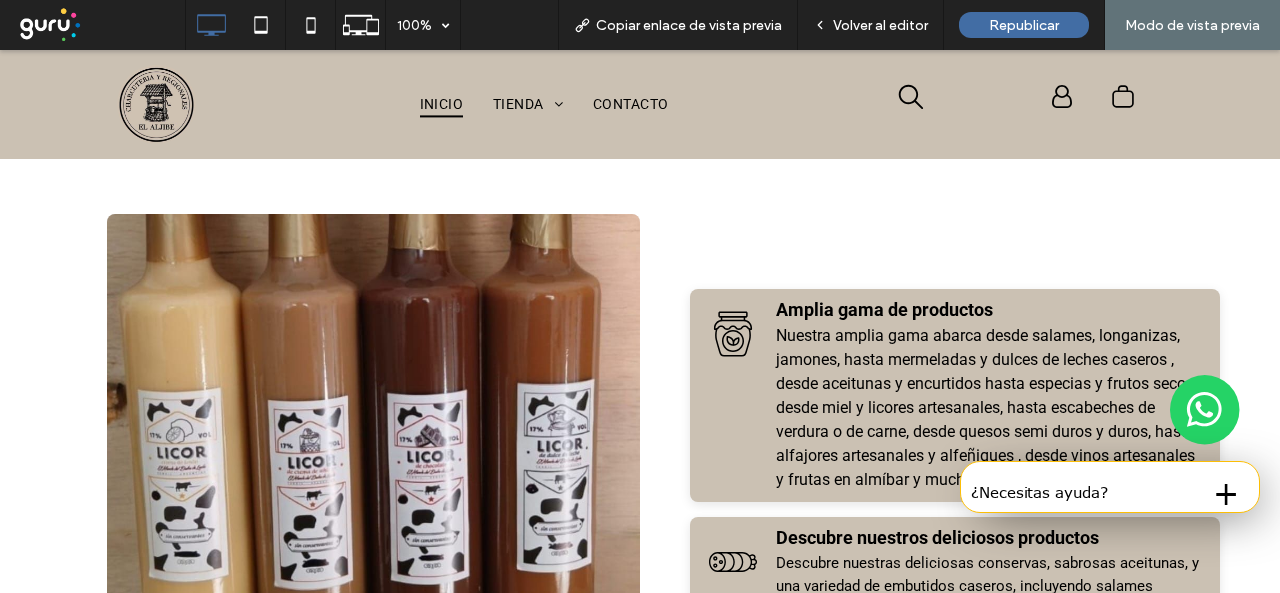 scroll, scrollTop: 0, scrollLeft: 0, axis: both 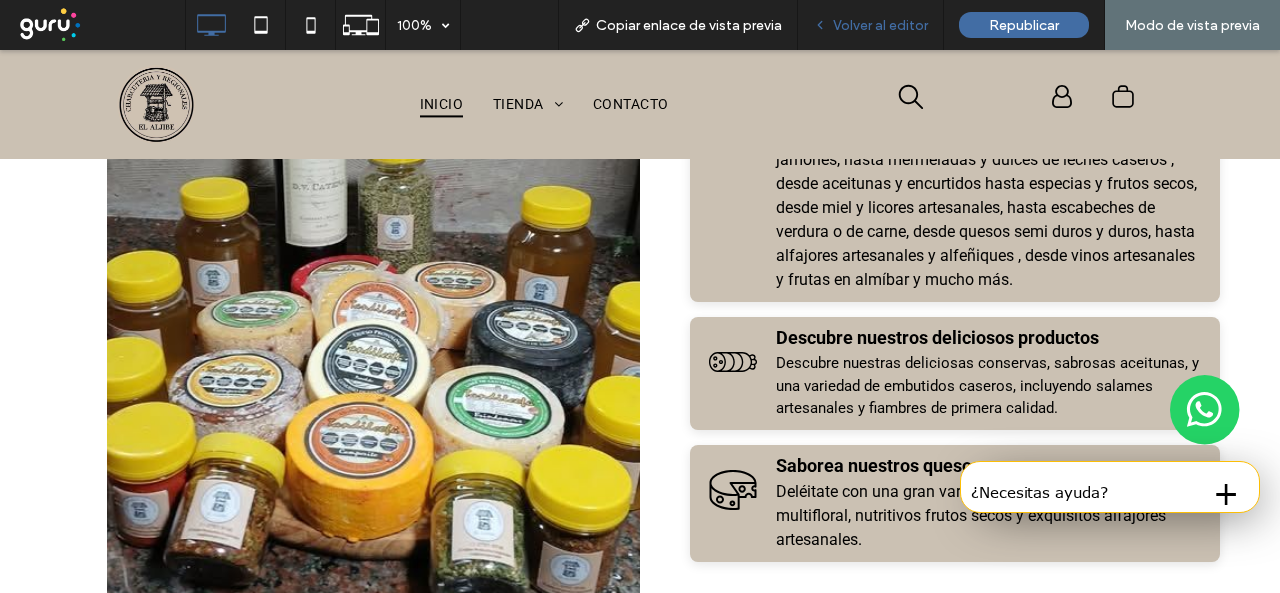 click on "Volver al editor" at bounding box center [880, 25] 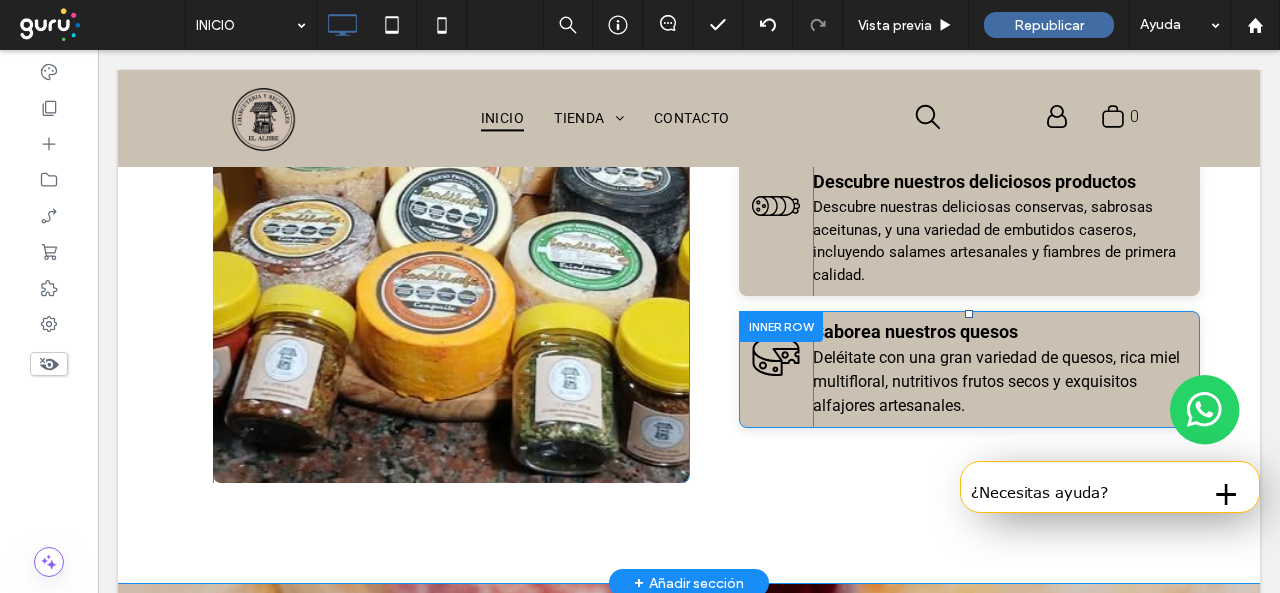 scroll, scrollTop: 1730, scrollLeft: 0, axis: vertical 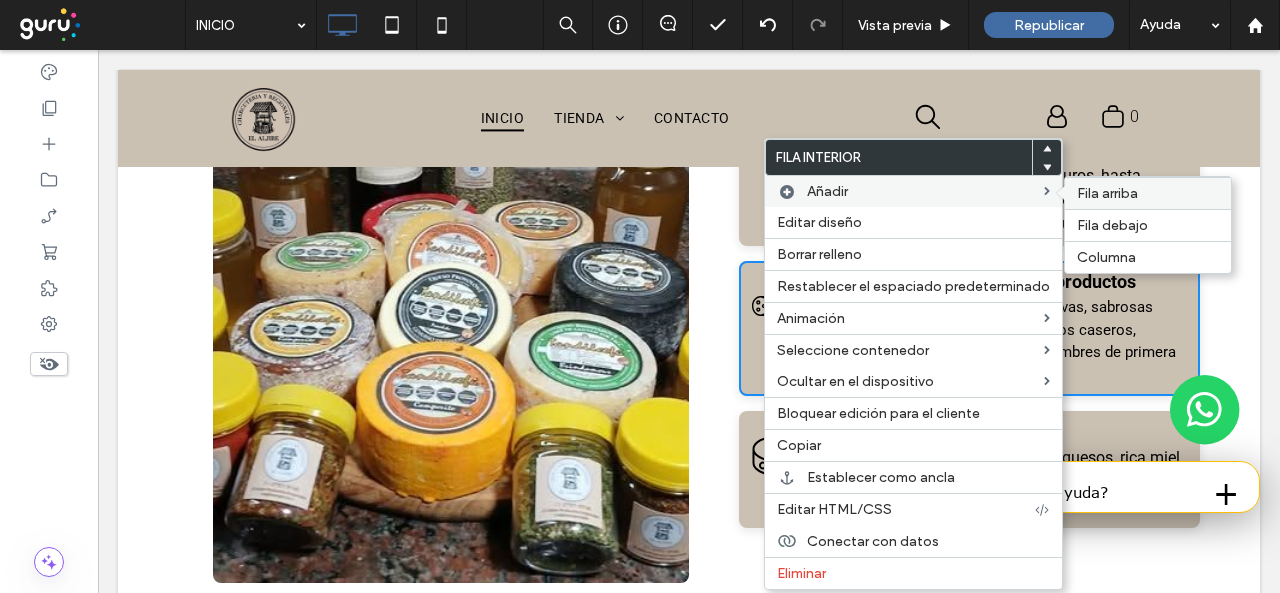 click on "Fila arriba" at bounding box center (1107, 193) 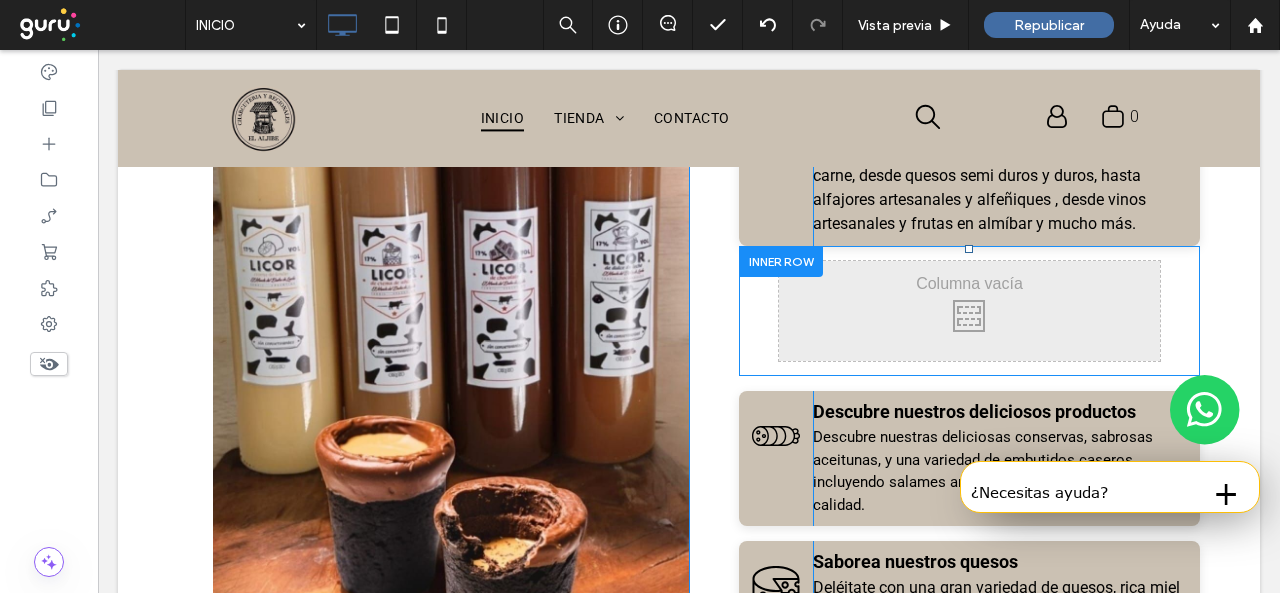 click at bounding box center (781, 261) 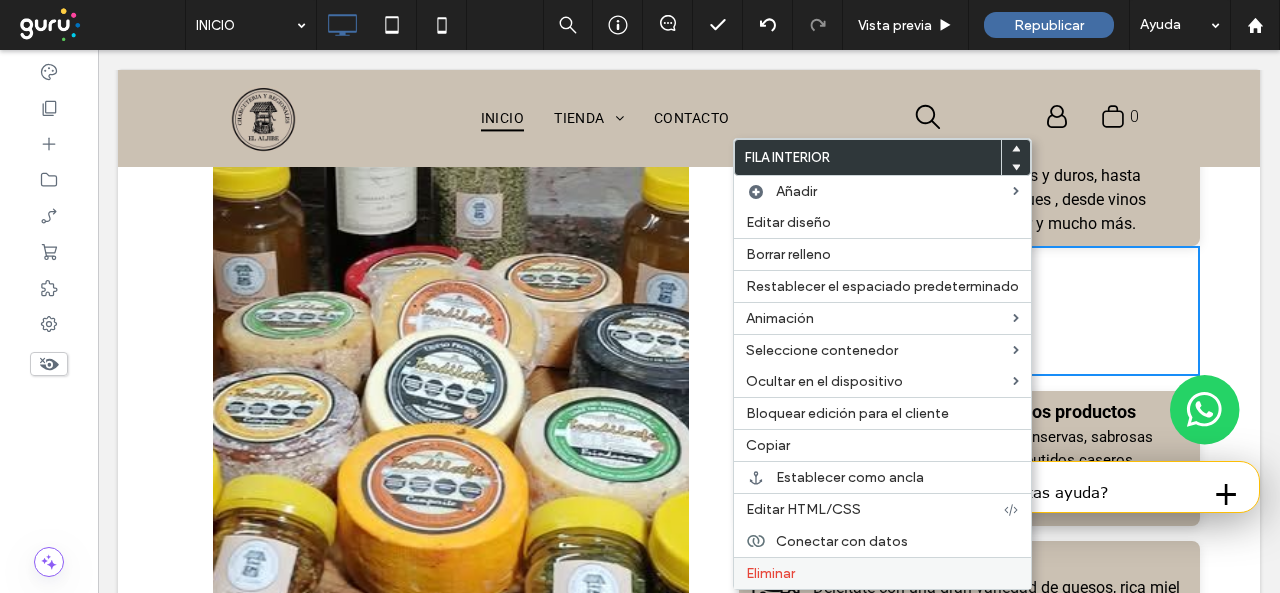 click on "Eliminar" at bounding box center [770, 573] 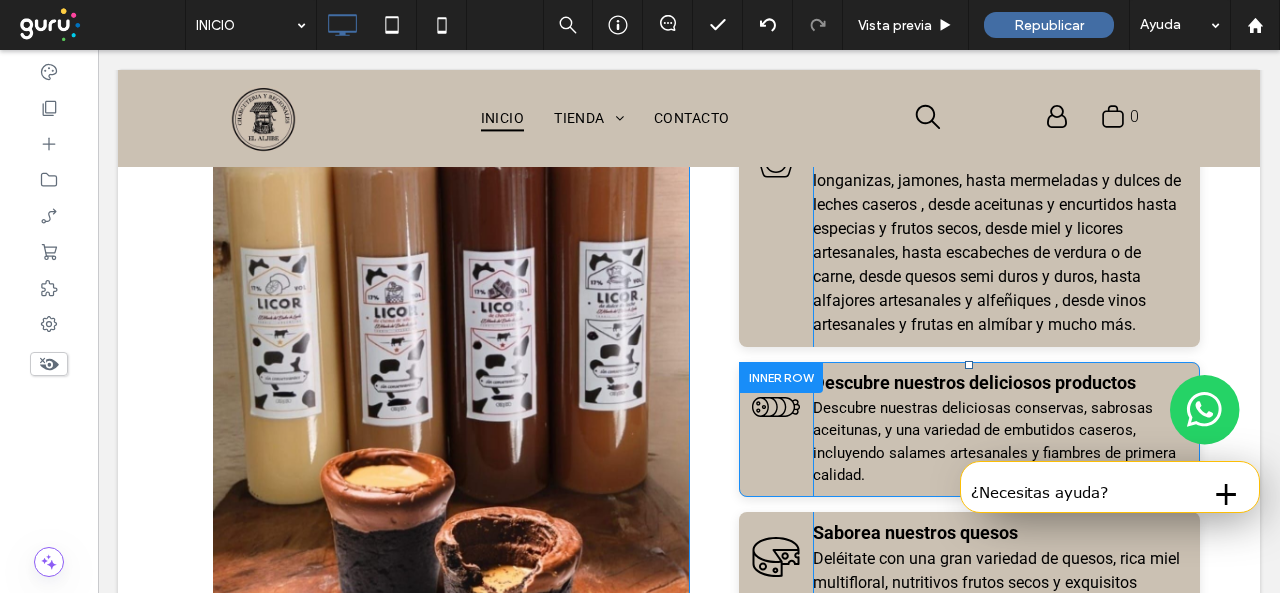 scroll, scrollTop: 1743, scrollLeft: 0, axis: vertical 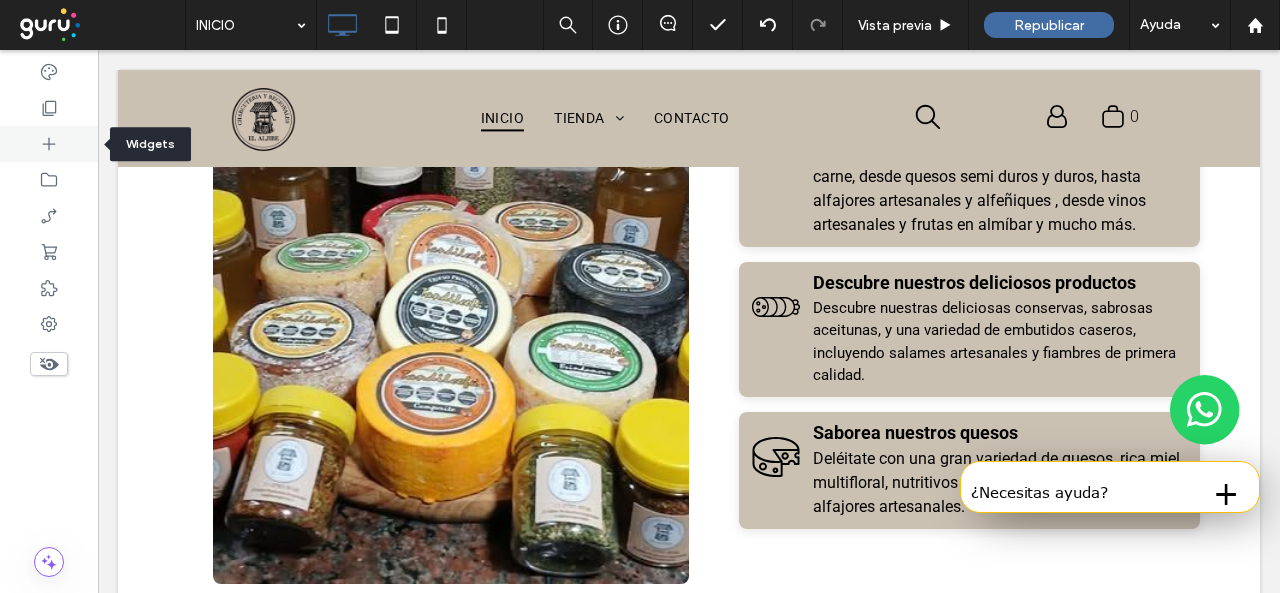 click 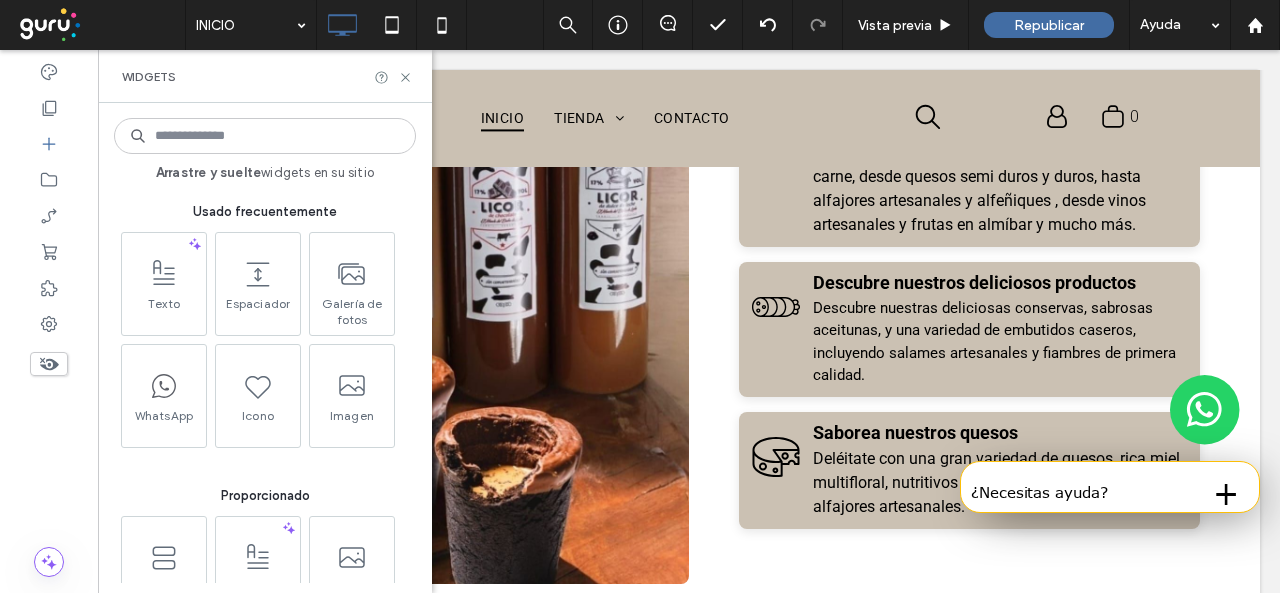 click at bounding box center [265, 136] 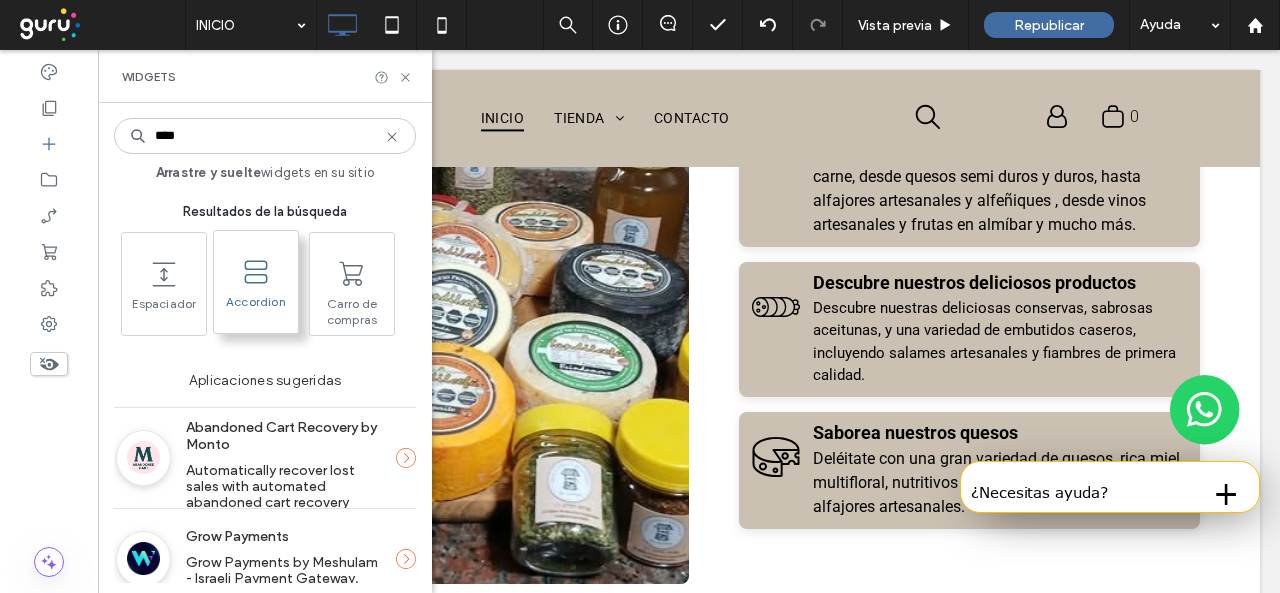 type on "****" 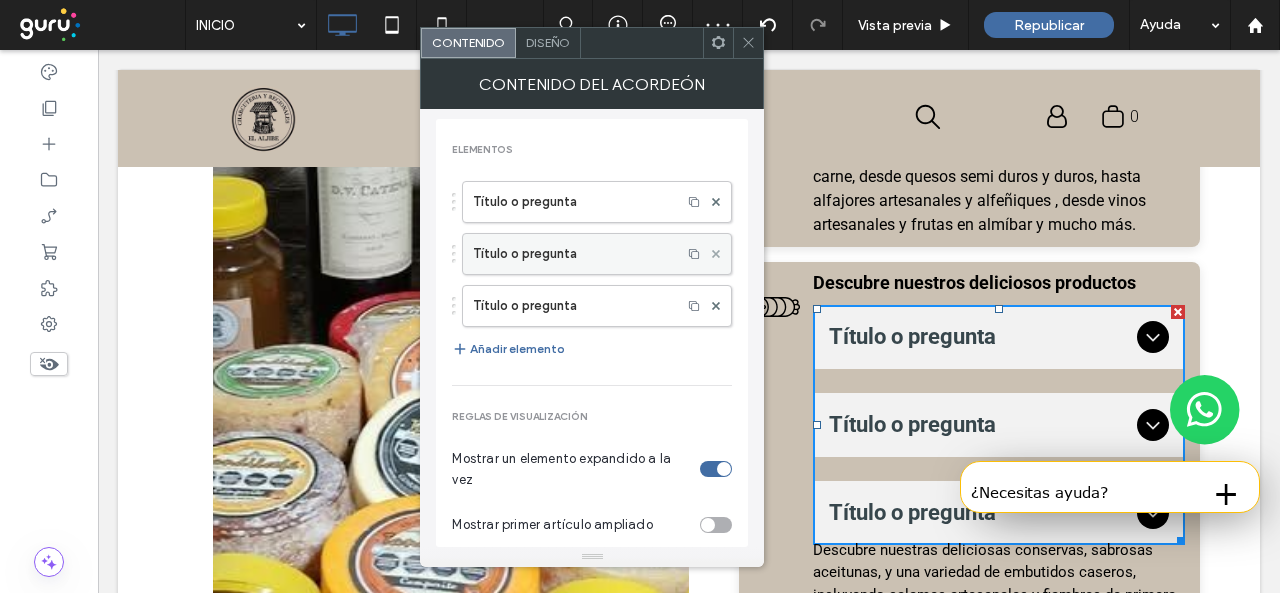 click 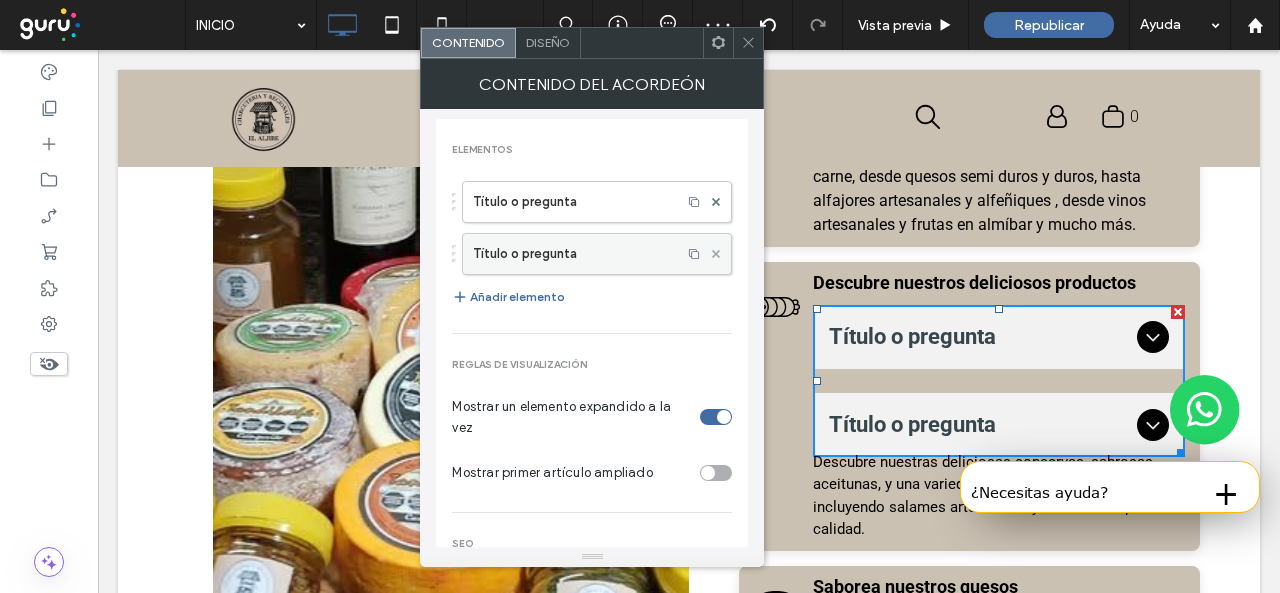 click 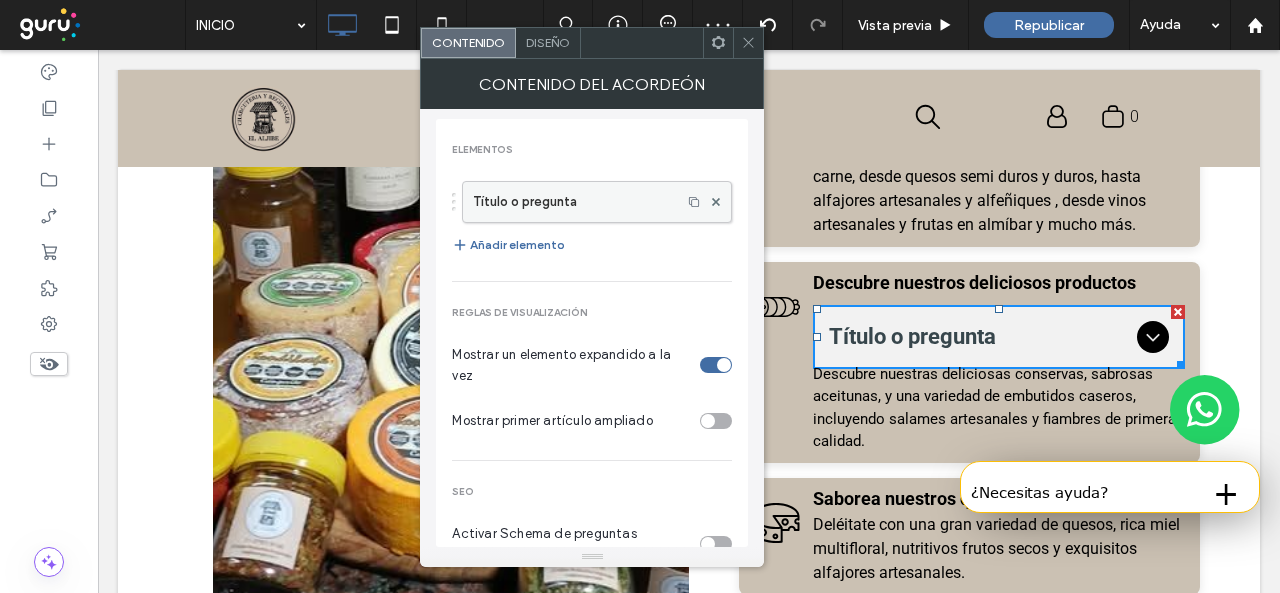 click on "Título o pregunta" at bounding box center (572, 202) 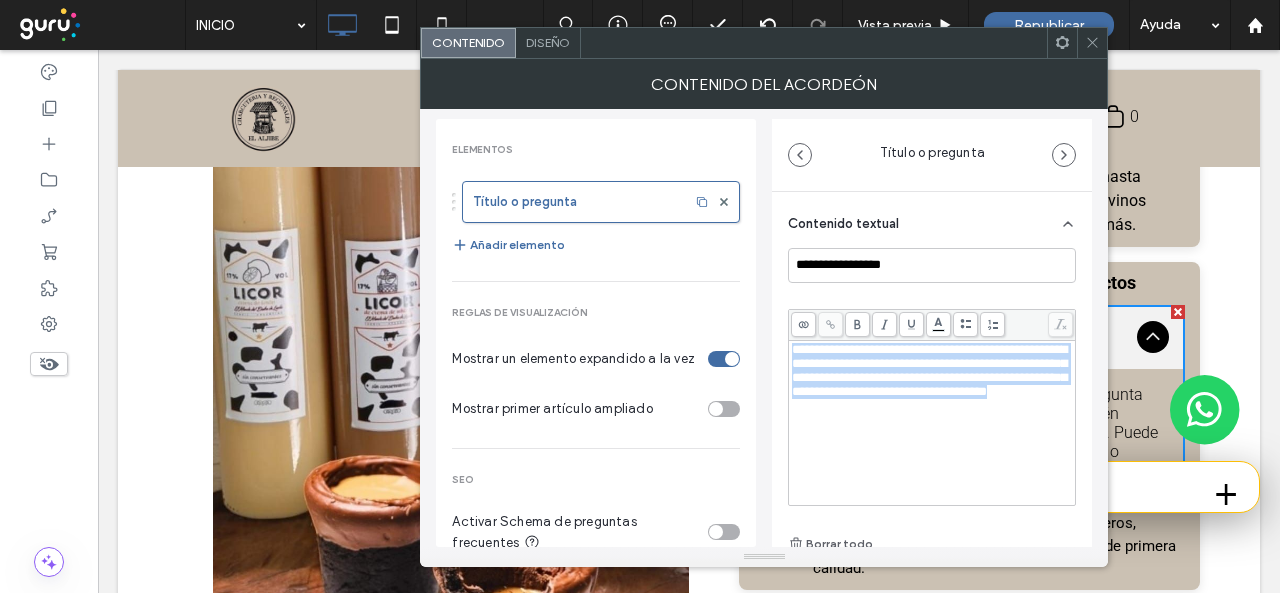 drag, startPoint x: 902, startPoint y: 466, endPoint x: 714, endPoint y: 312, distance: 243.02263 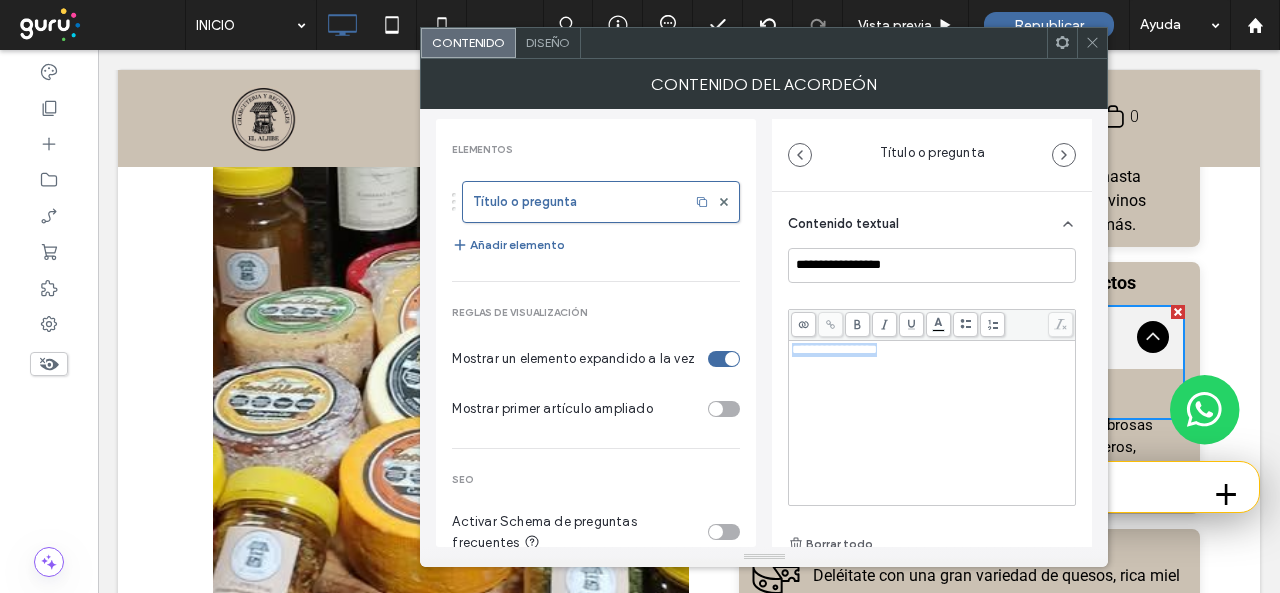 drag, startPoint x: 956, startPoint y: 370, endPoint x: 727, endPoint y: 335, distance: 231.65923 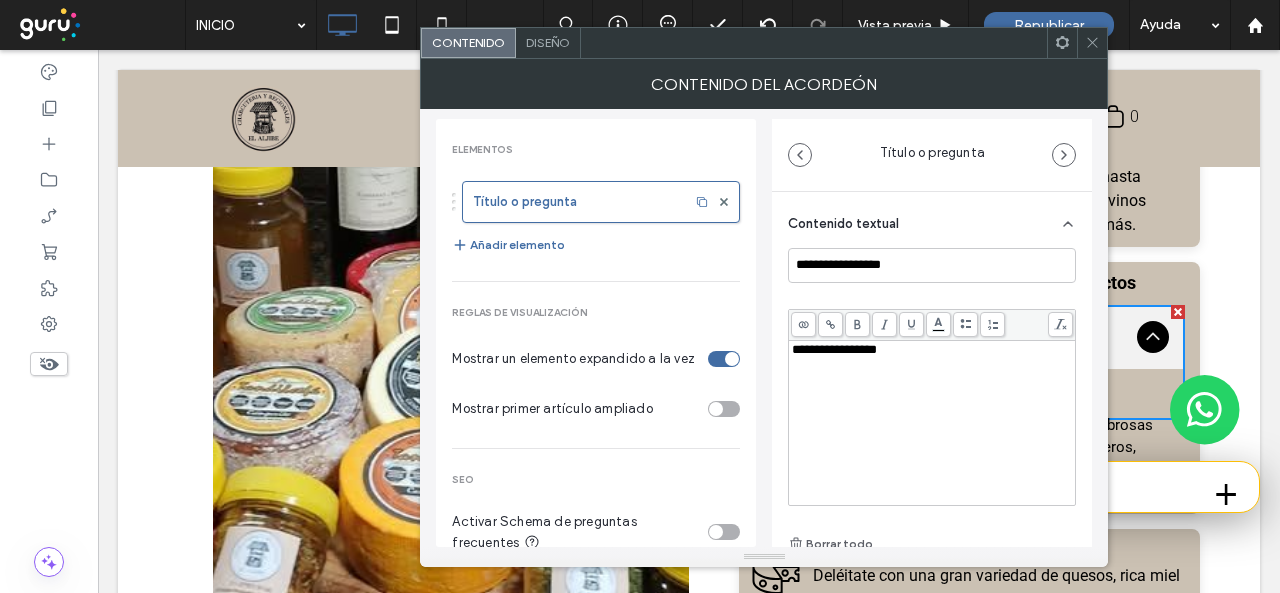 scroll, scrollTop: 198, scrollLeft: 0, axis: vertical 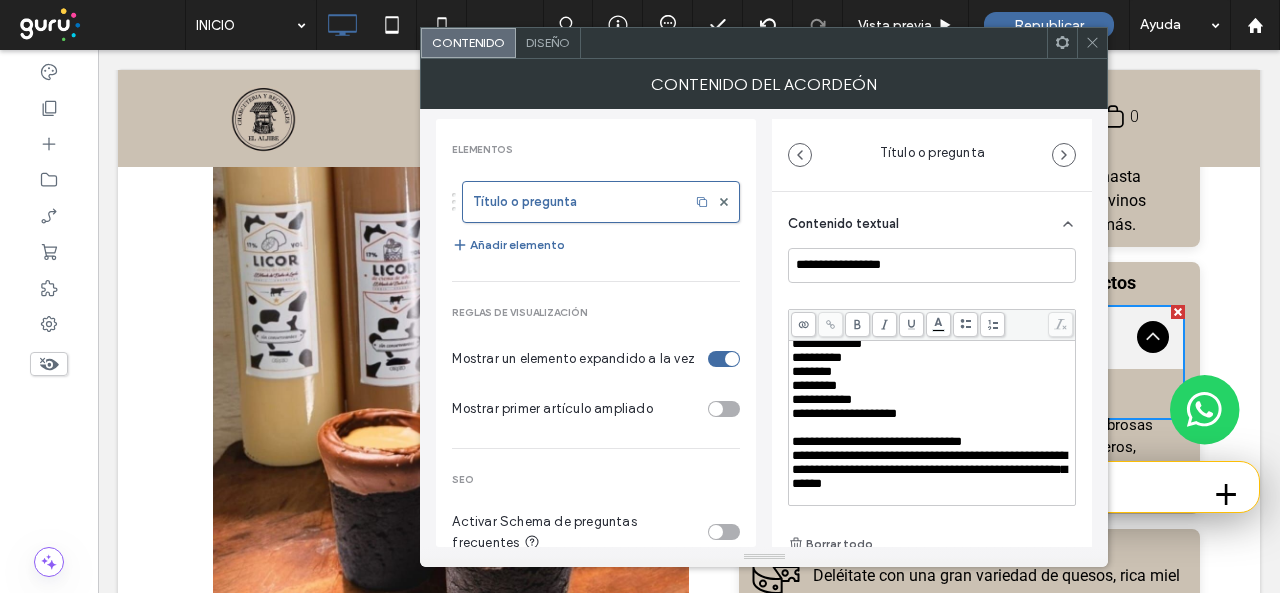 click at bounding box center [932, 428] 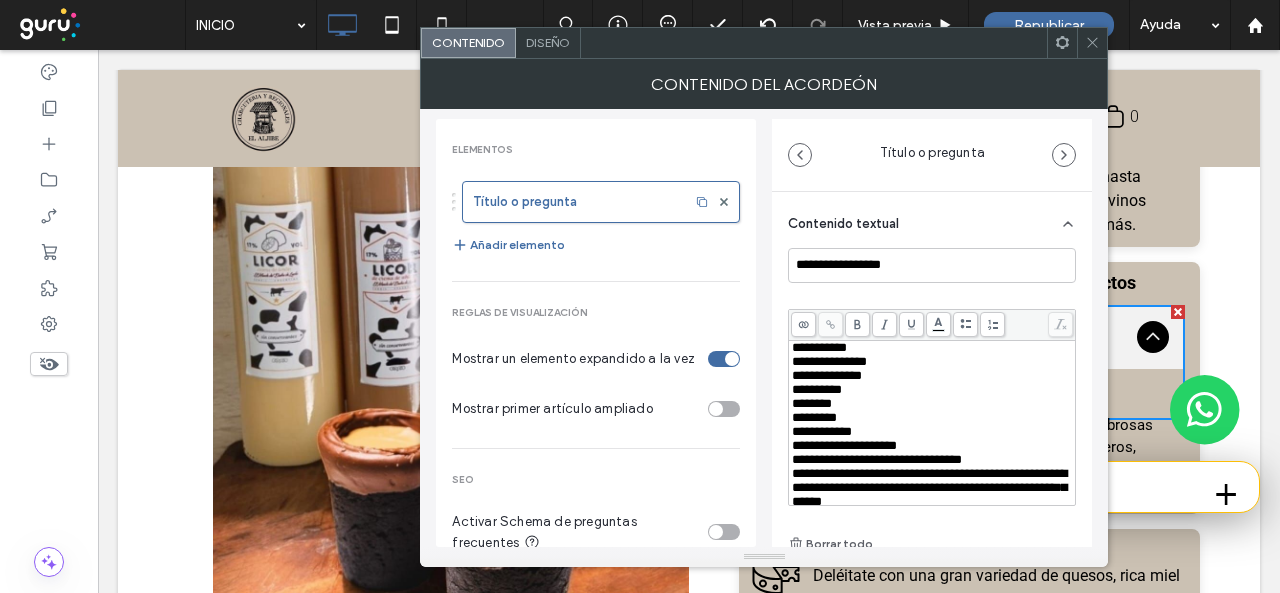 scroll, scrollTop: 189, scrollLeft: 0, axis: vertical 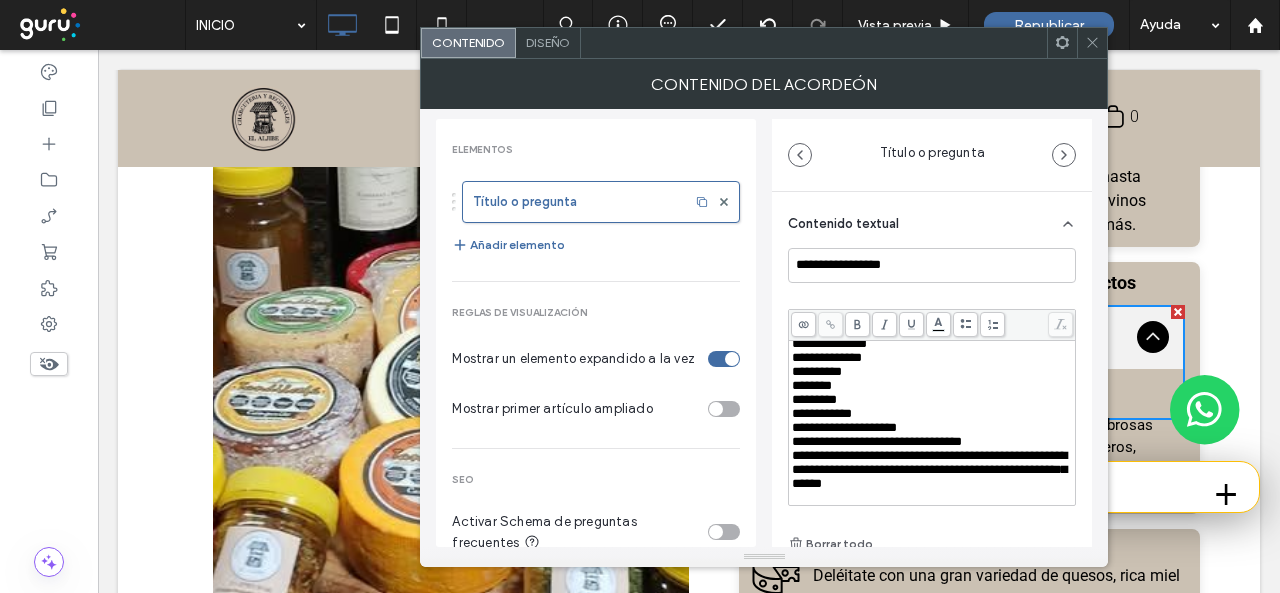 click at bounding box center (932, 498) 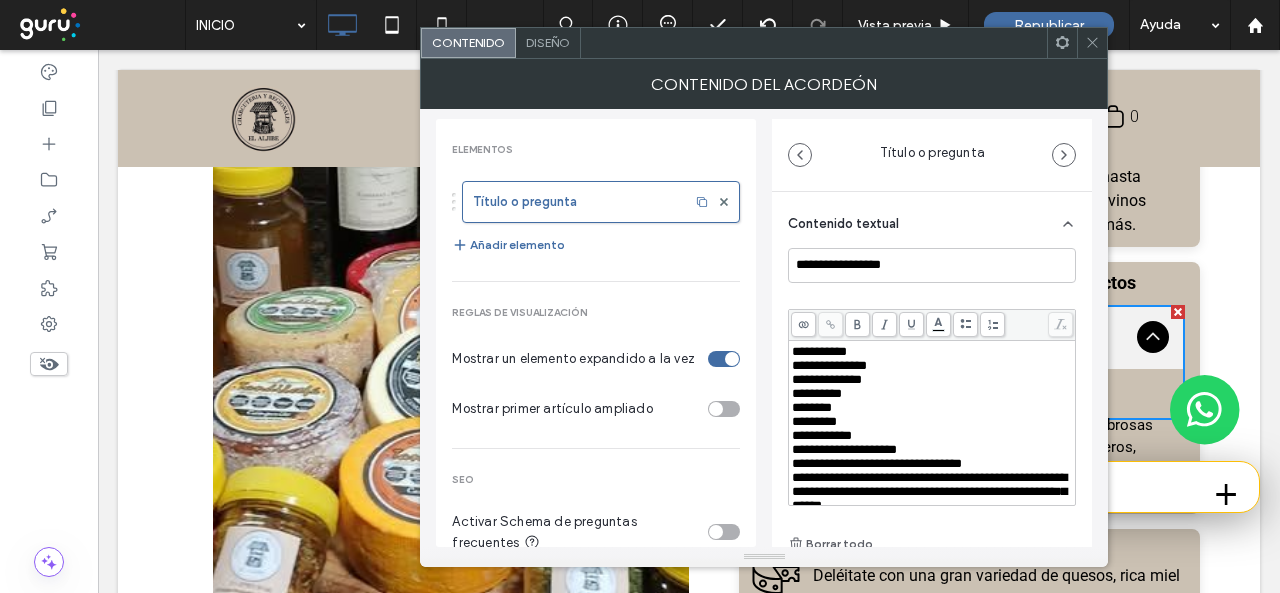 scroll, scrollTop: 0, scrollLeft: 0, axis: both 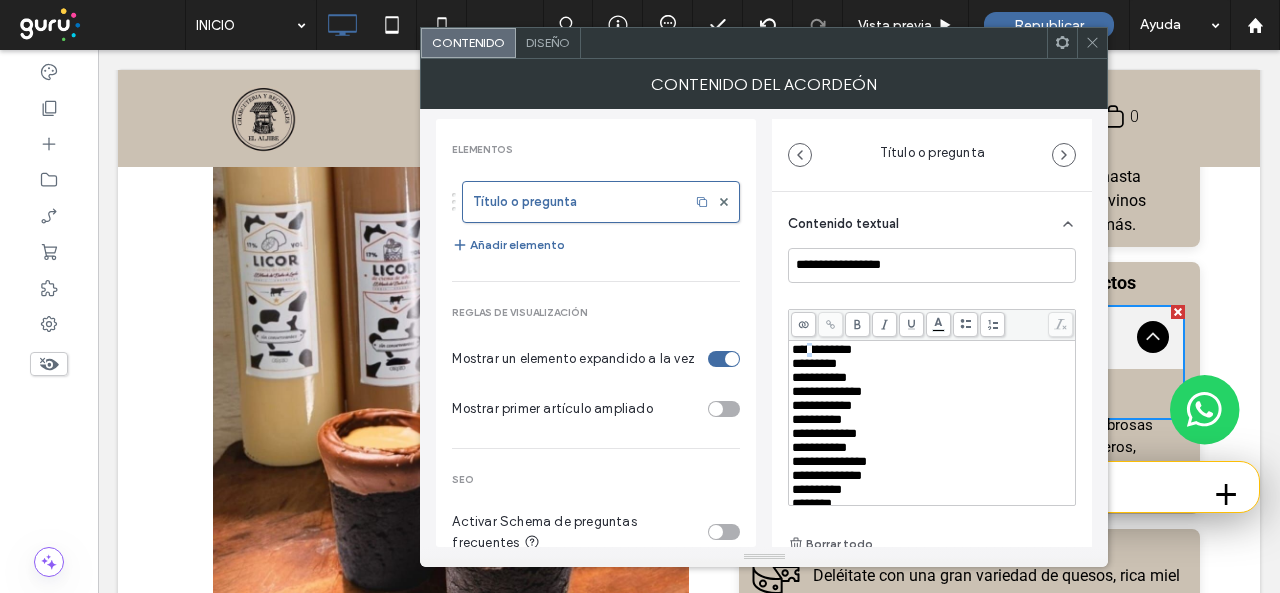 click on "**********" at bounding box center [822, 349] 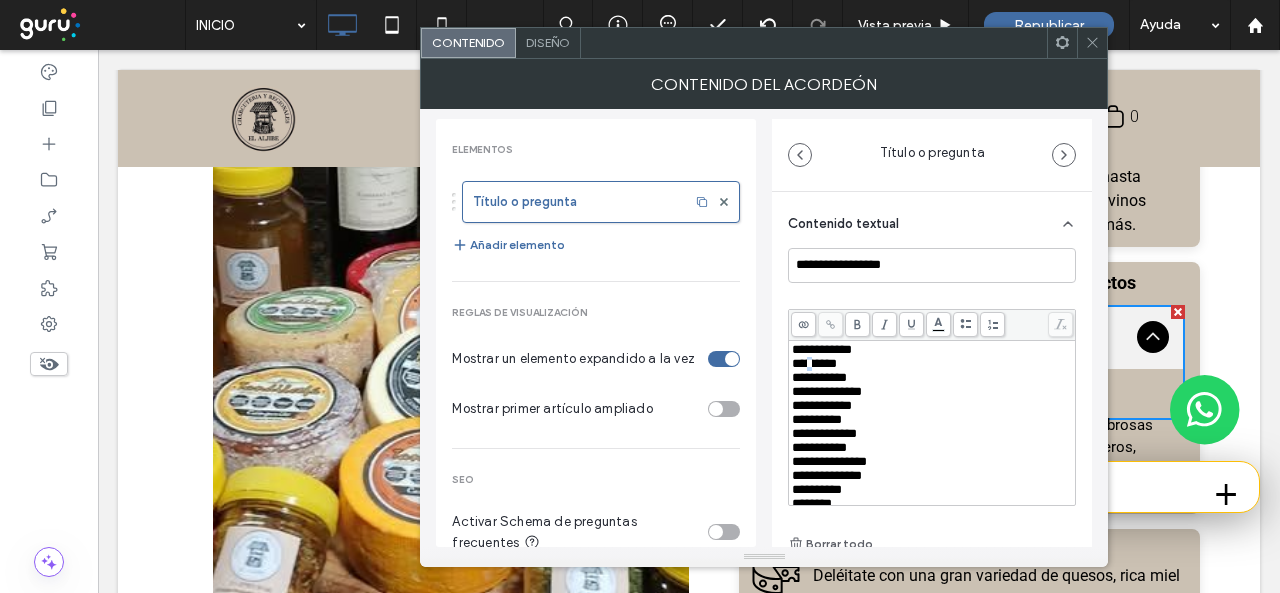 click on "*********" at bounding box center (814, 363) 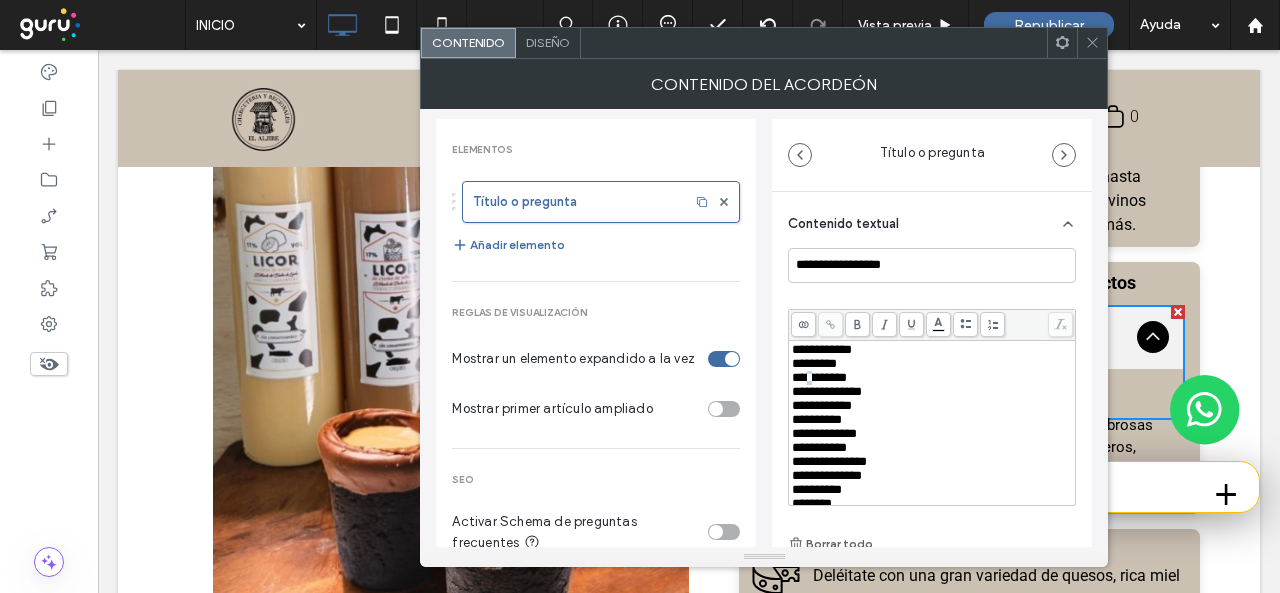 click on "**********" at bounding box center (819, 377) 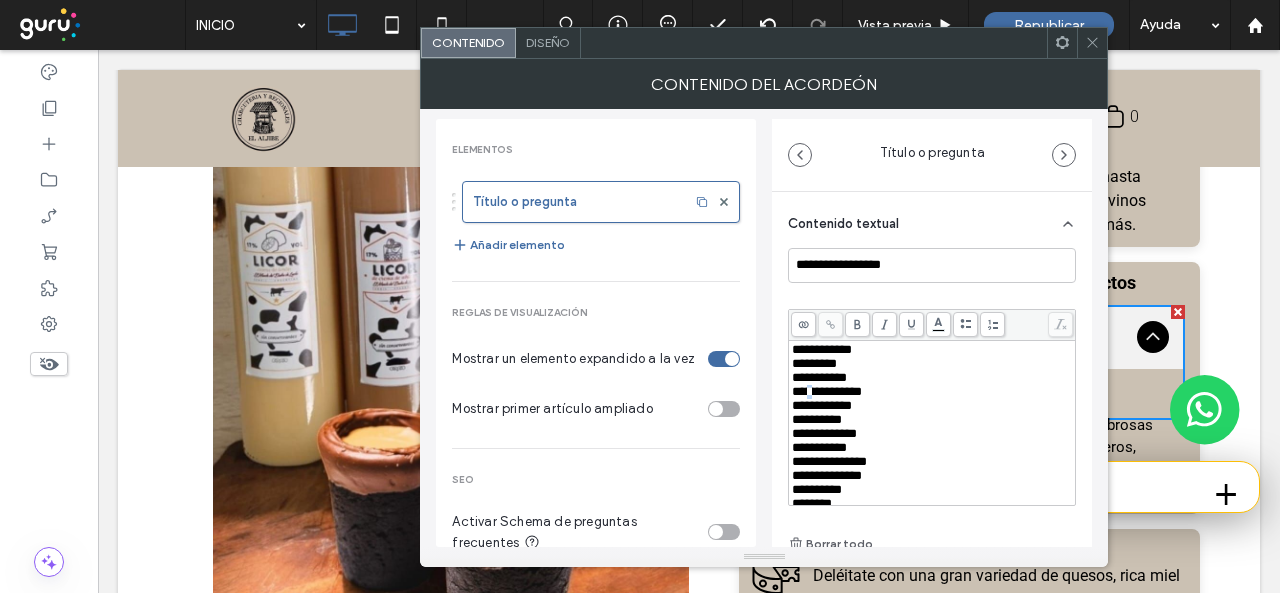 click on "**********" at bounding box center (827, 391) 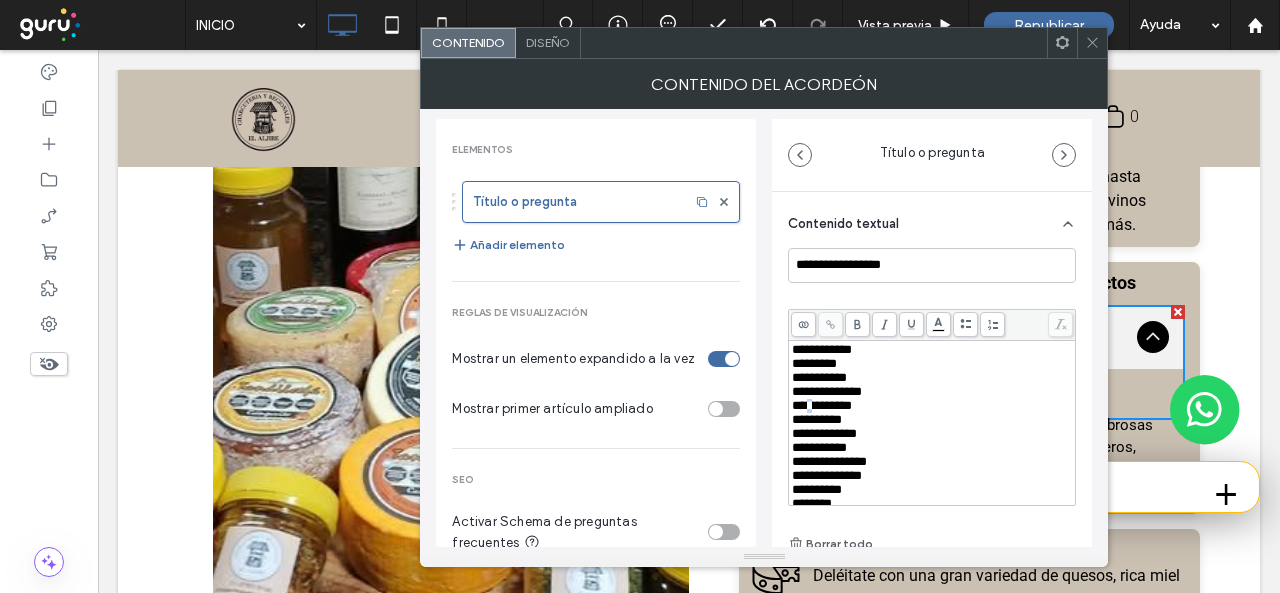click on "**********" at bounding box center [822, 405] 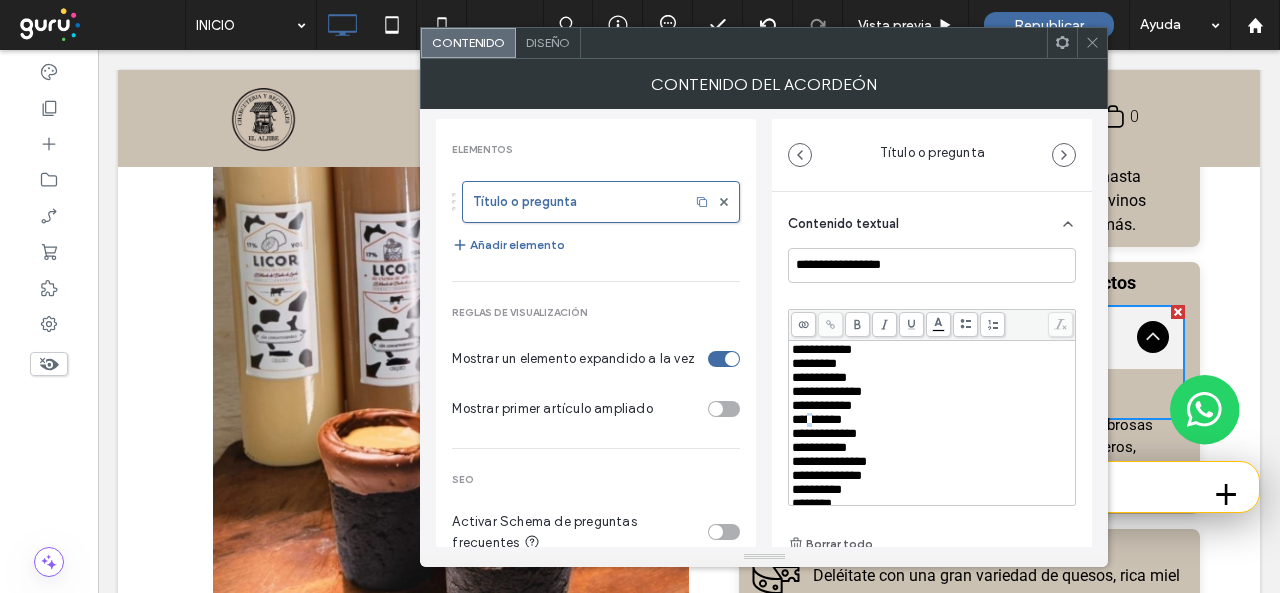 click on "**********" at bounding box center (817, 419) 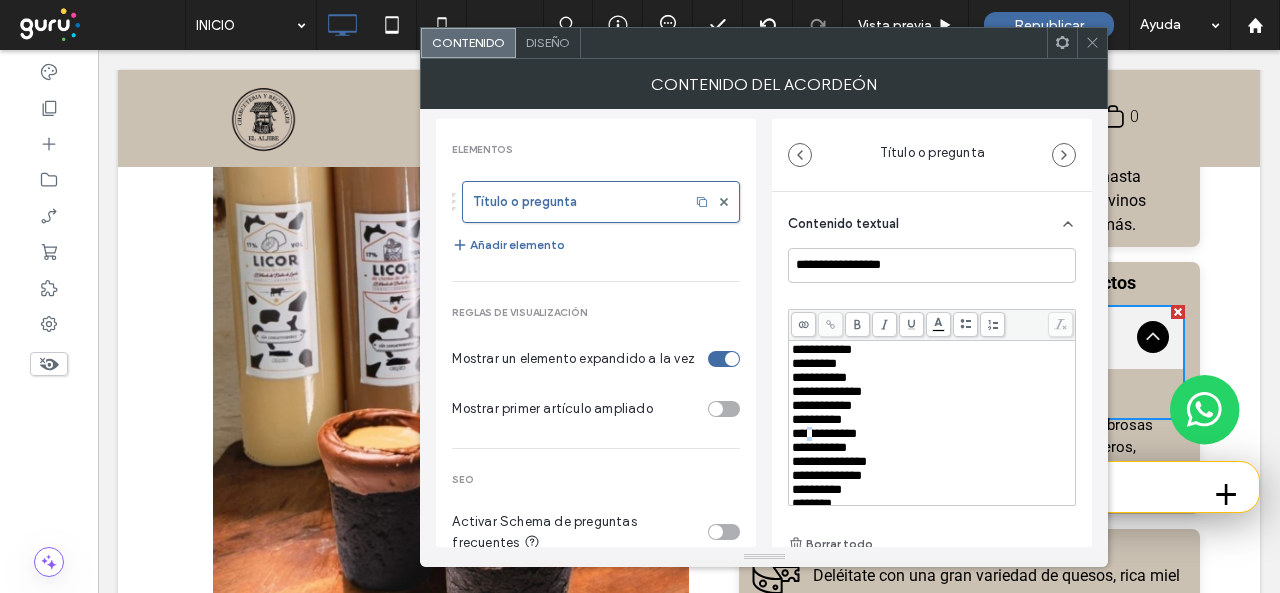 click on "**********" at bounding box center [824, 433] 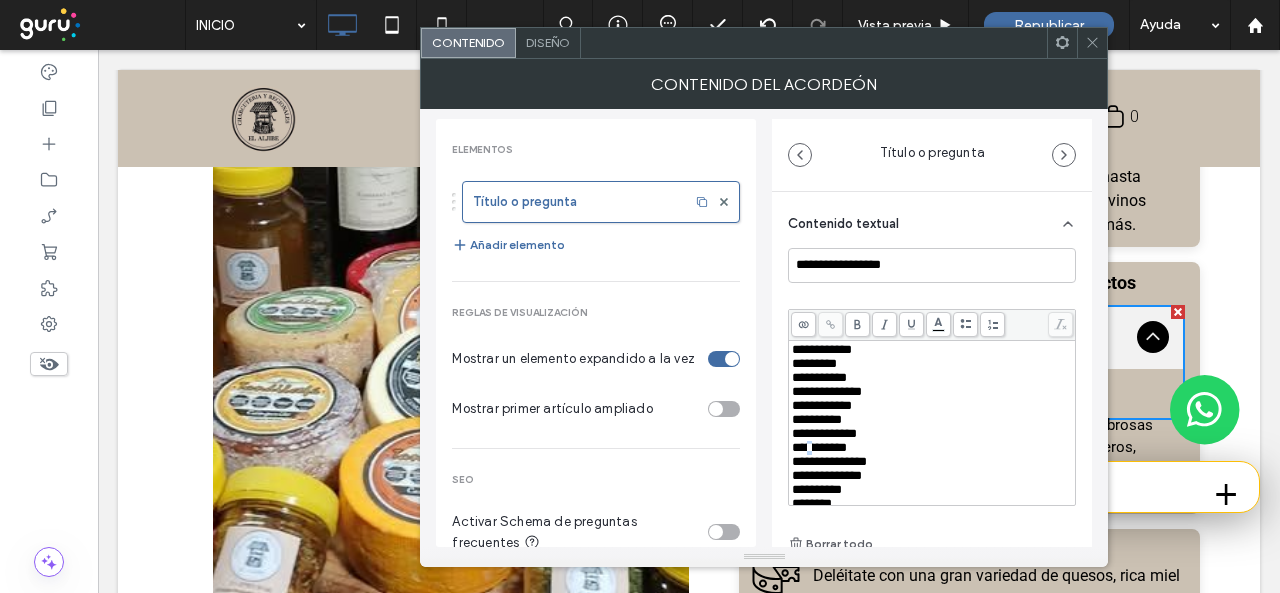 click on "**********" at bounding box center (819, 447) 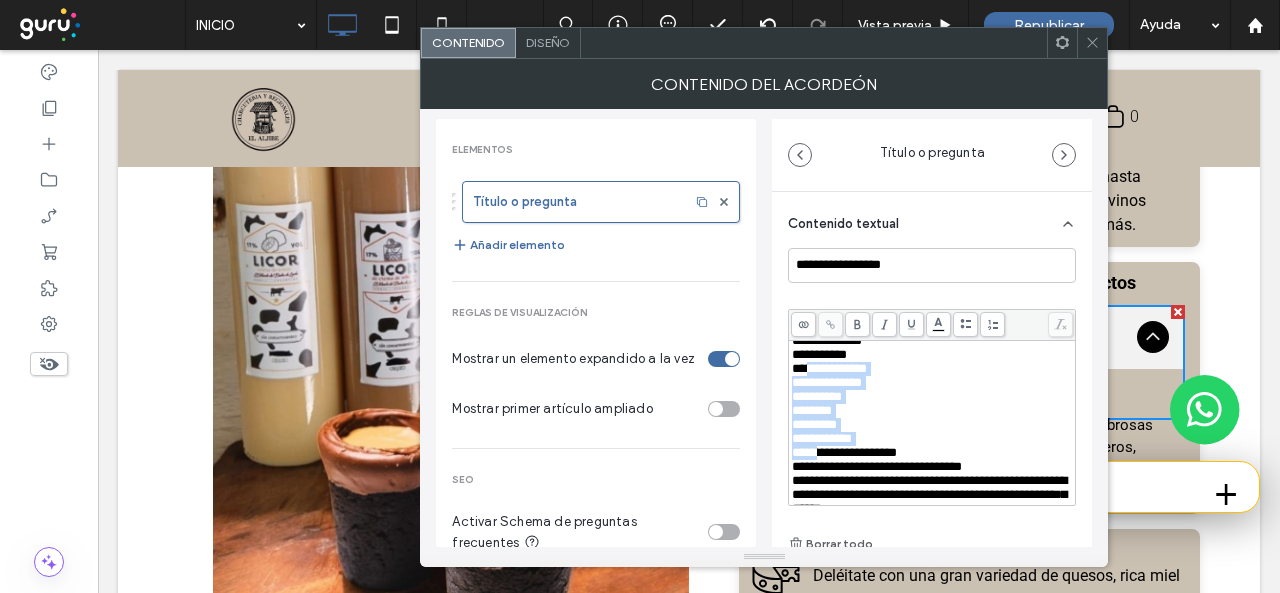 click on "**********" at bounding box center [932, 390] 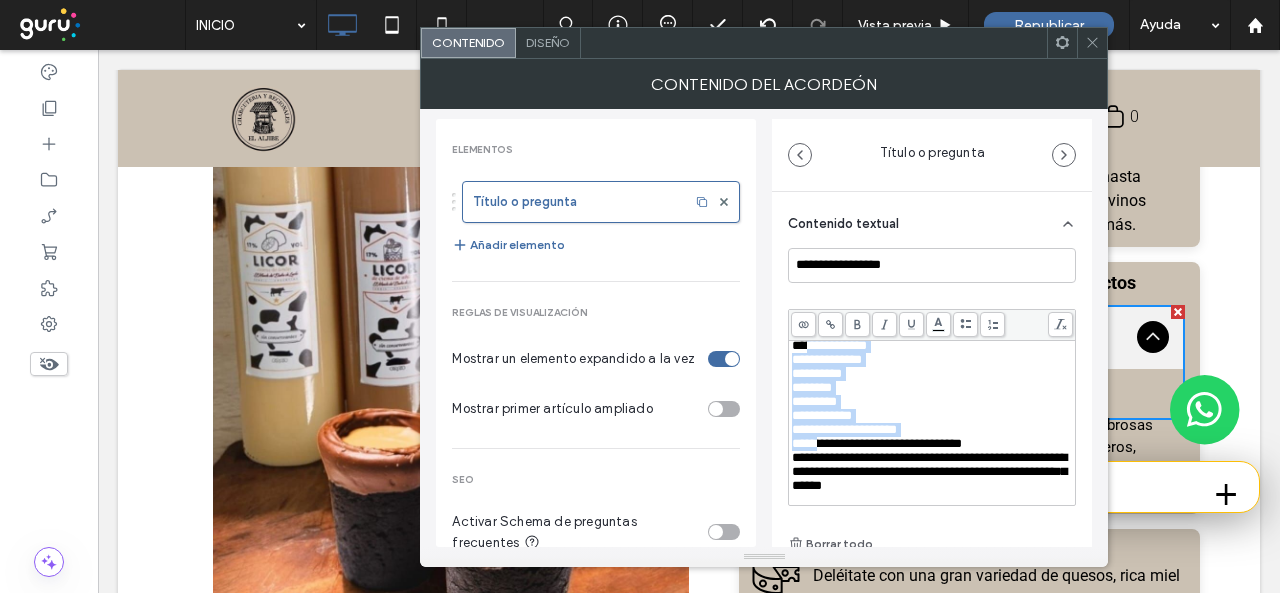 click on "**********" at bounding box center [822, 415] 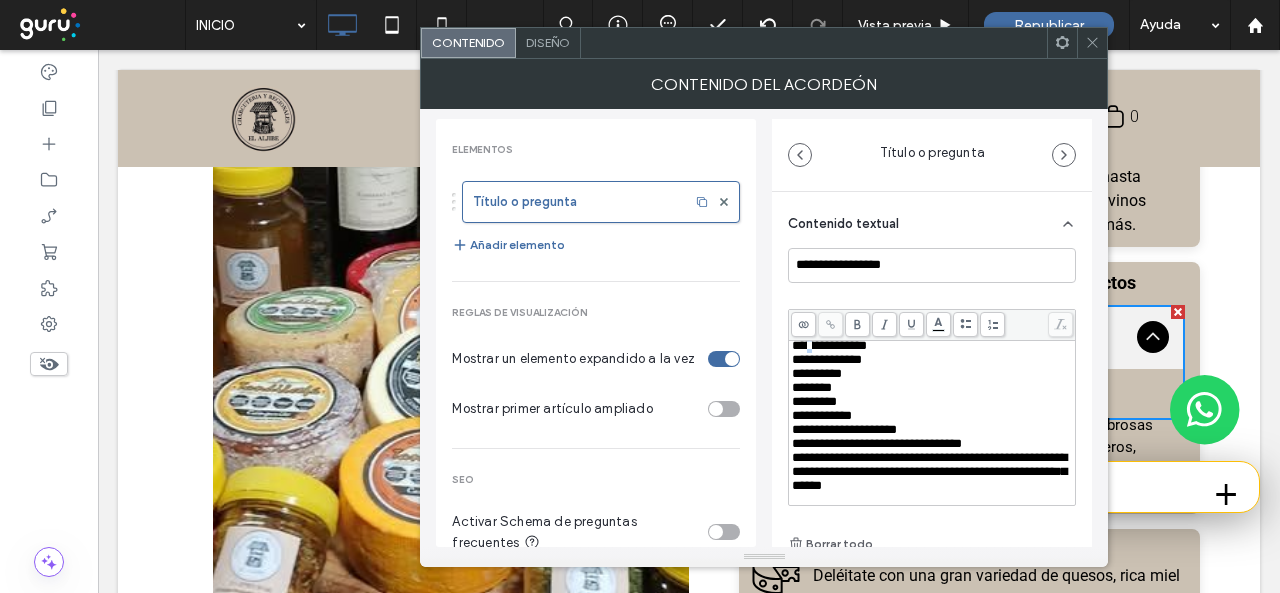 click on "**********" at bounding box center (829, 345) 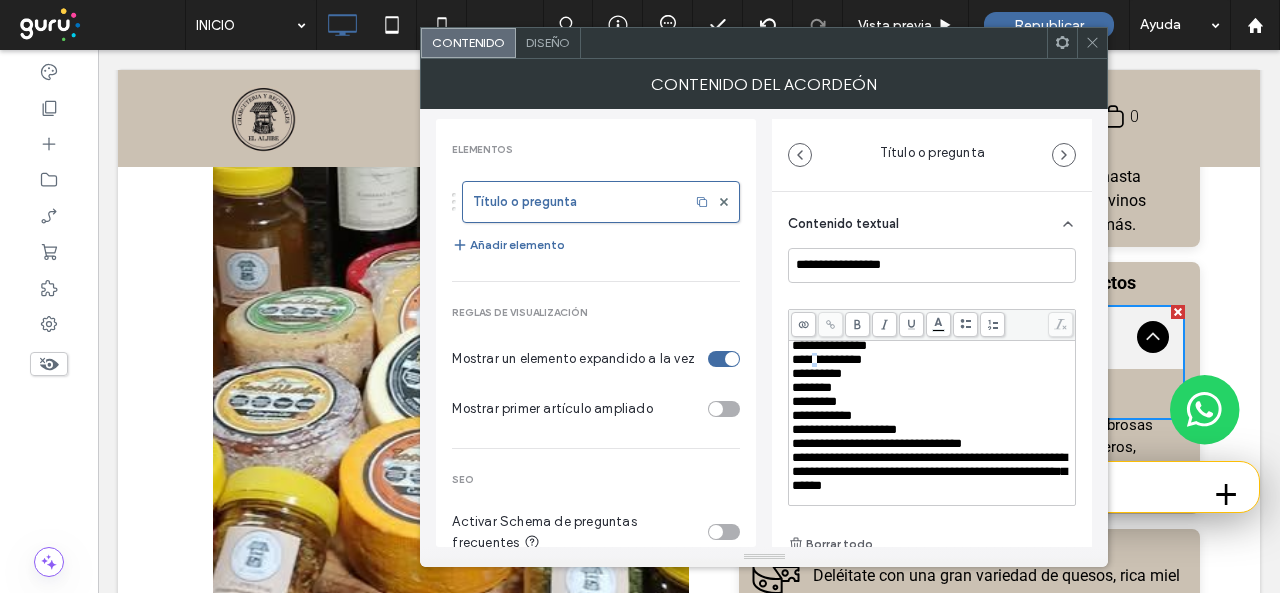 click on "**********" at bounding box center [827, 359] 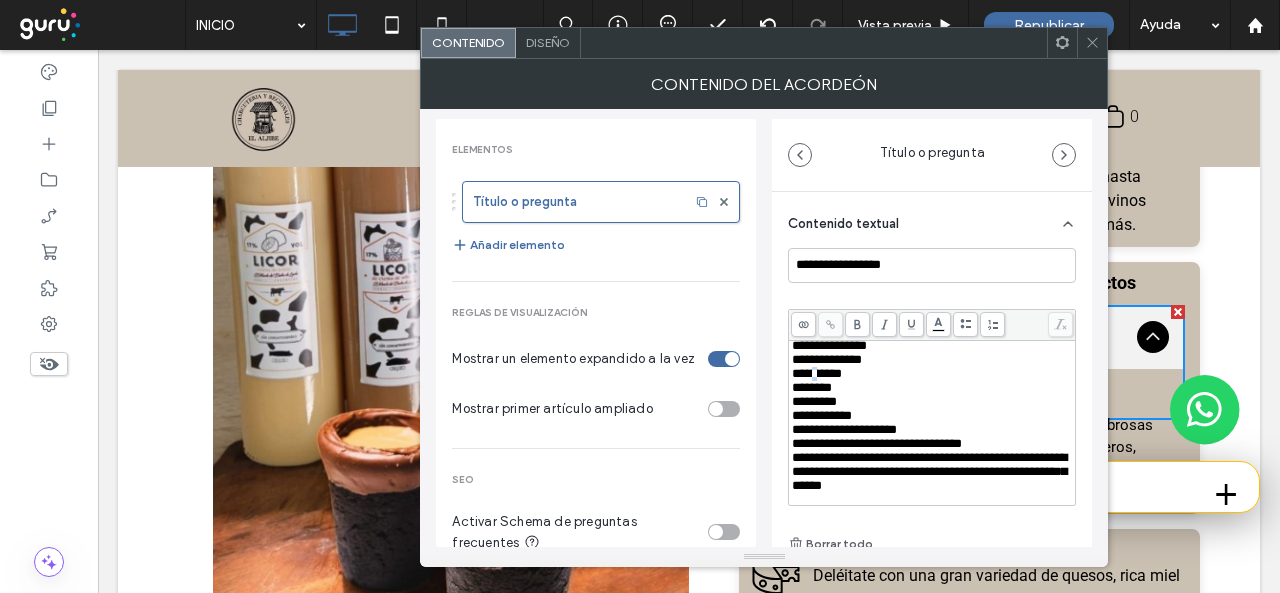 click on "**********" at bounding box center (817, 373) 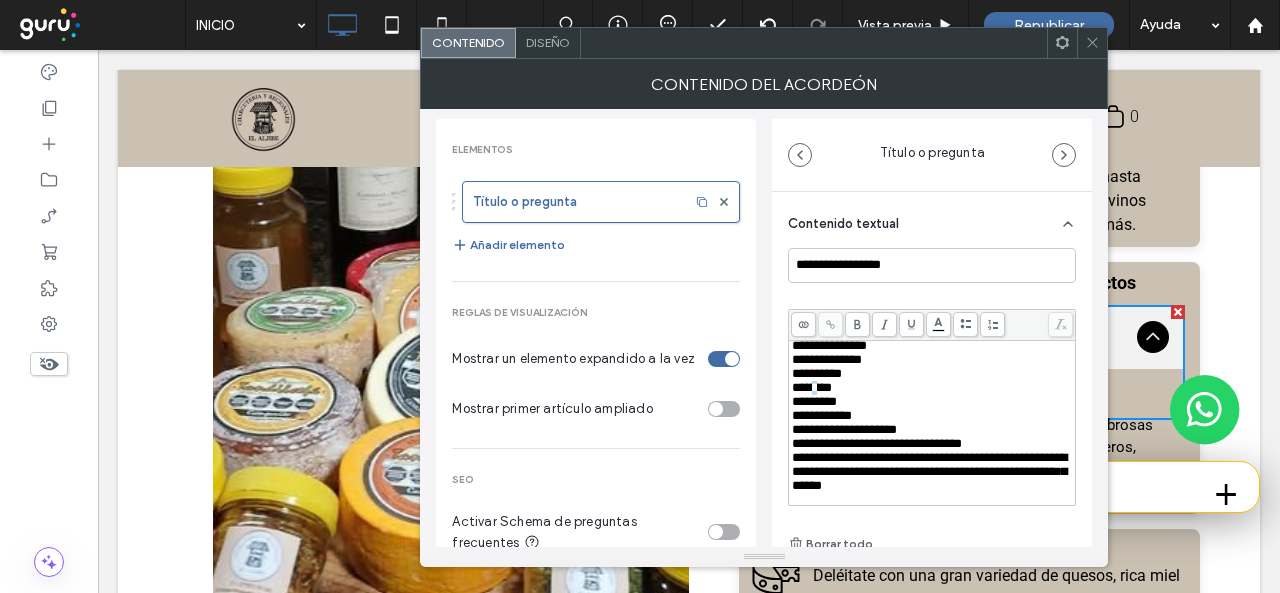 click on "********" at bounding box center [812, 387] 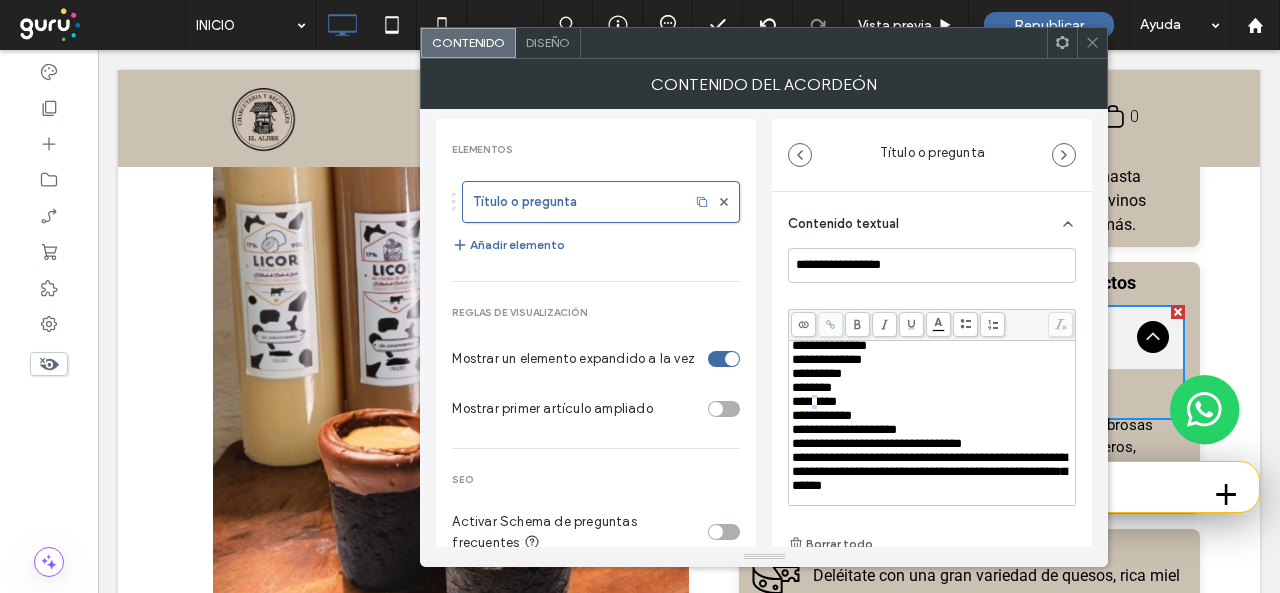 click on "*********" at bounding box center (814, 401) 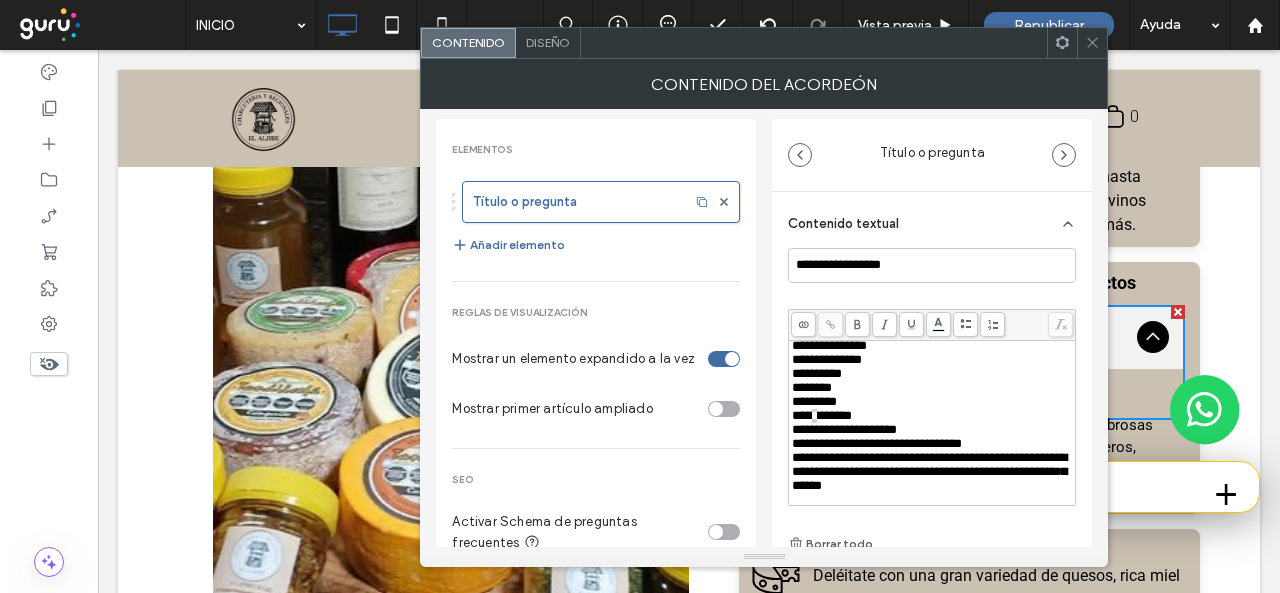 click on "**********" at bounding box center [822, 415] 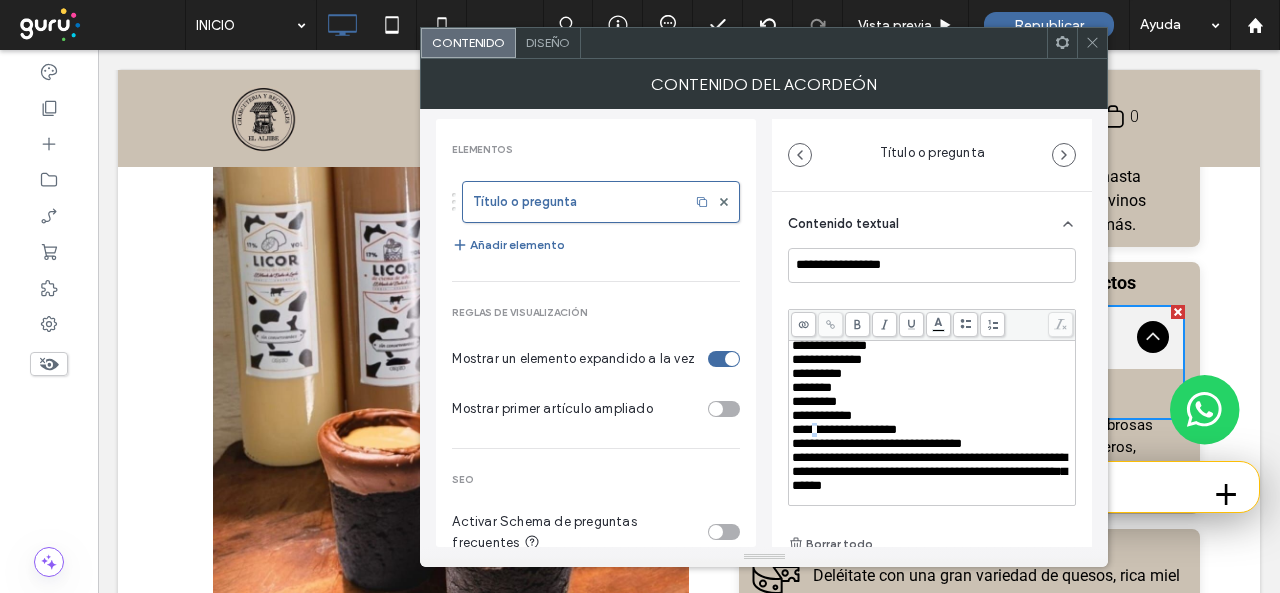 click on "**********" at bounding box center [844, 429] 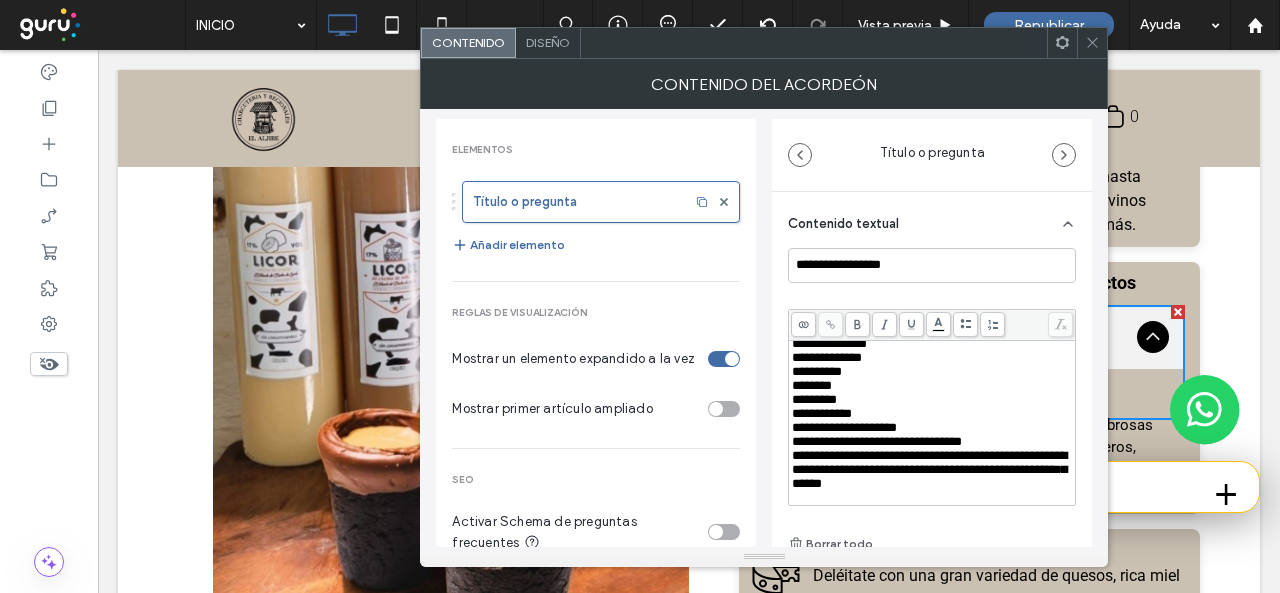 scroll, scrollTop: 189, scrollLeft: 0, axis: vertical 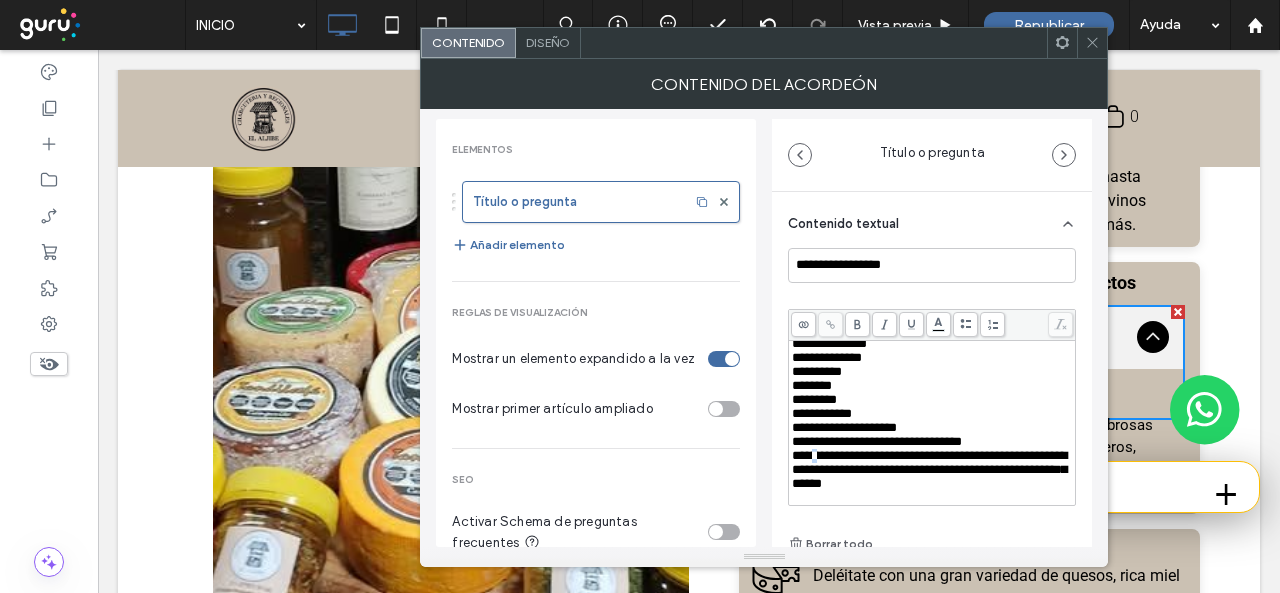 click on "**********" at bounding box center [929, 469] 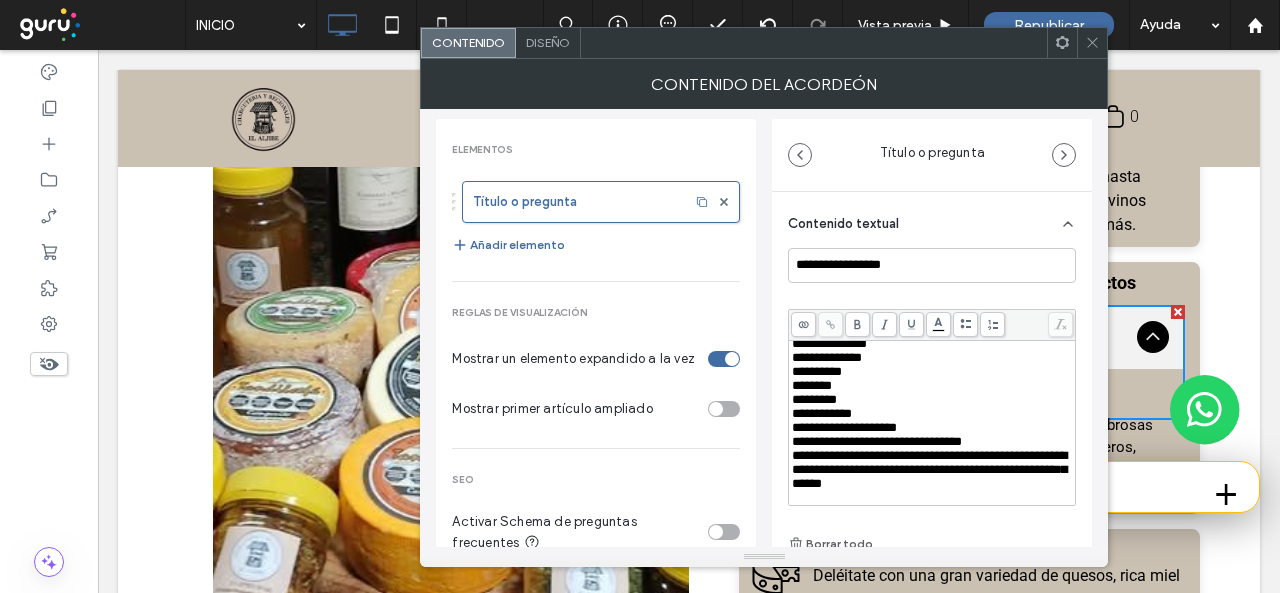 click on "**********" at bounding box center (929, 469) 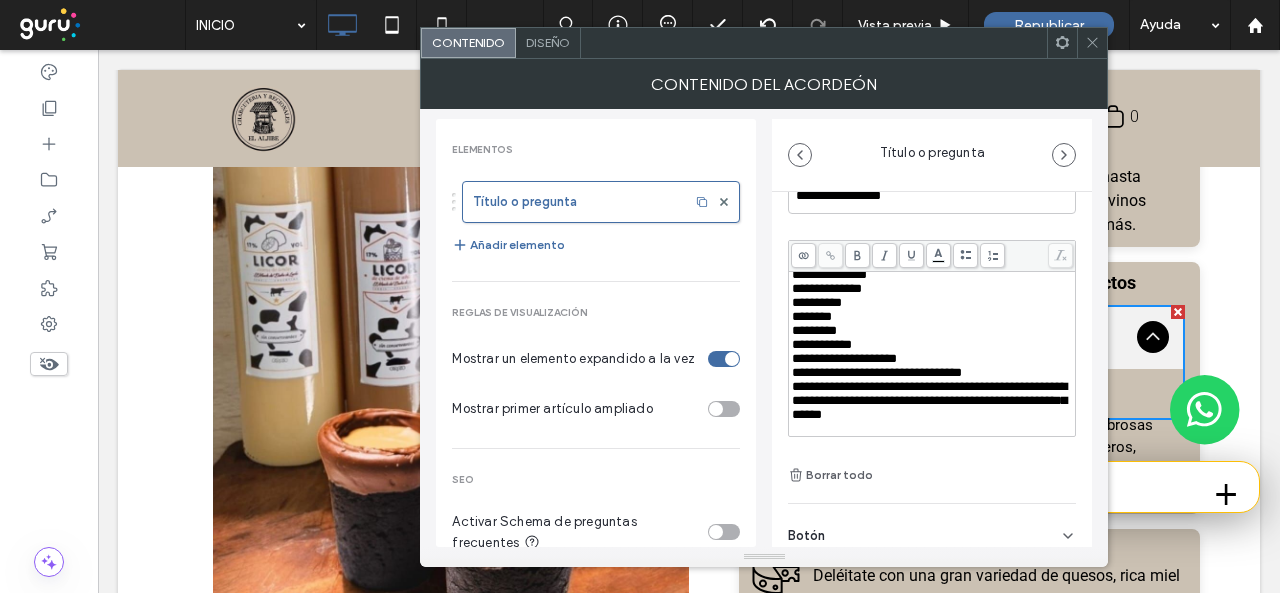 scroll, scrollTop: 100, scrollLeft: 0, axis: vertical 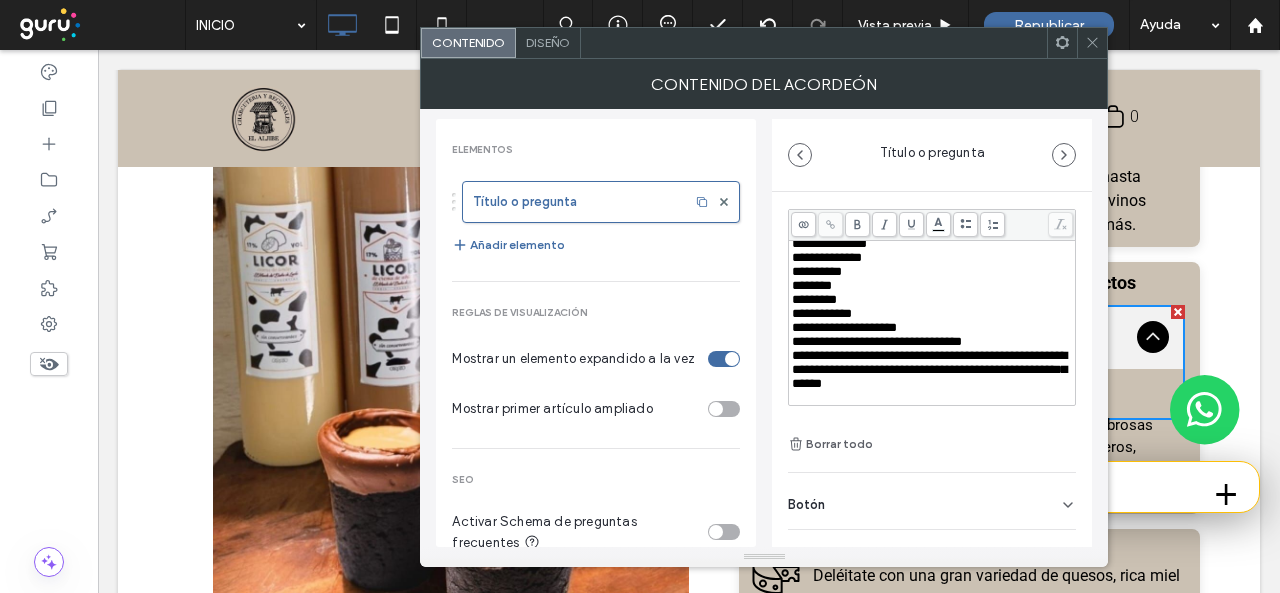 click at bounding box center [932, 398] 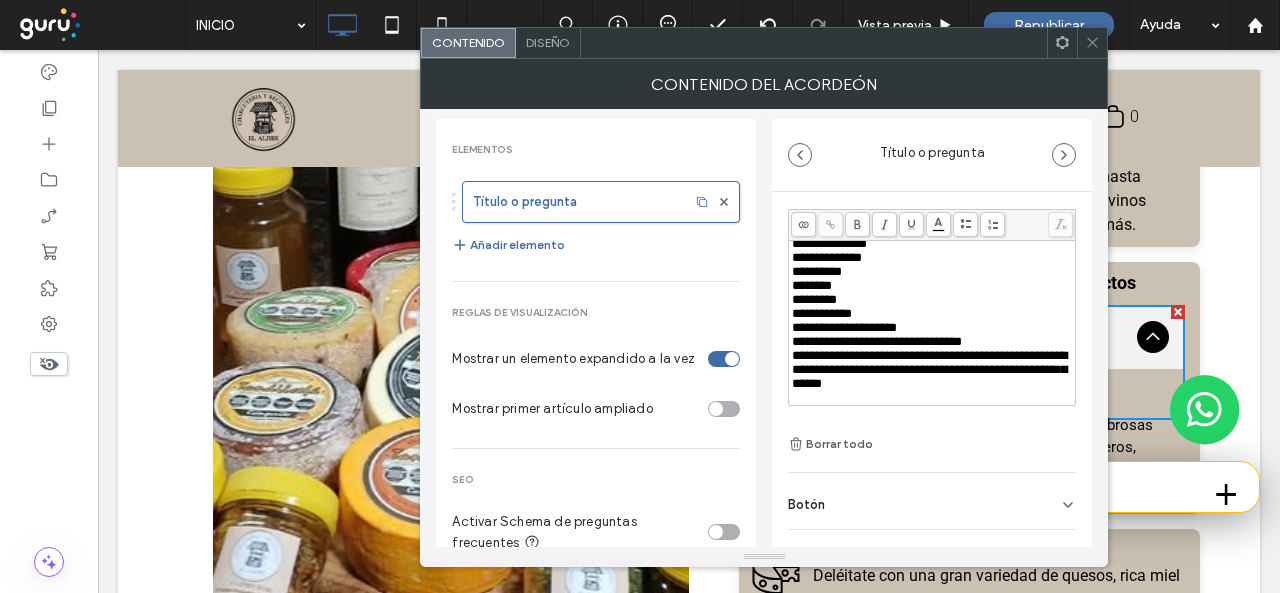 scroll, scrollTop: 0, scrollLeft: 0, axis: both 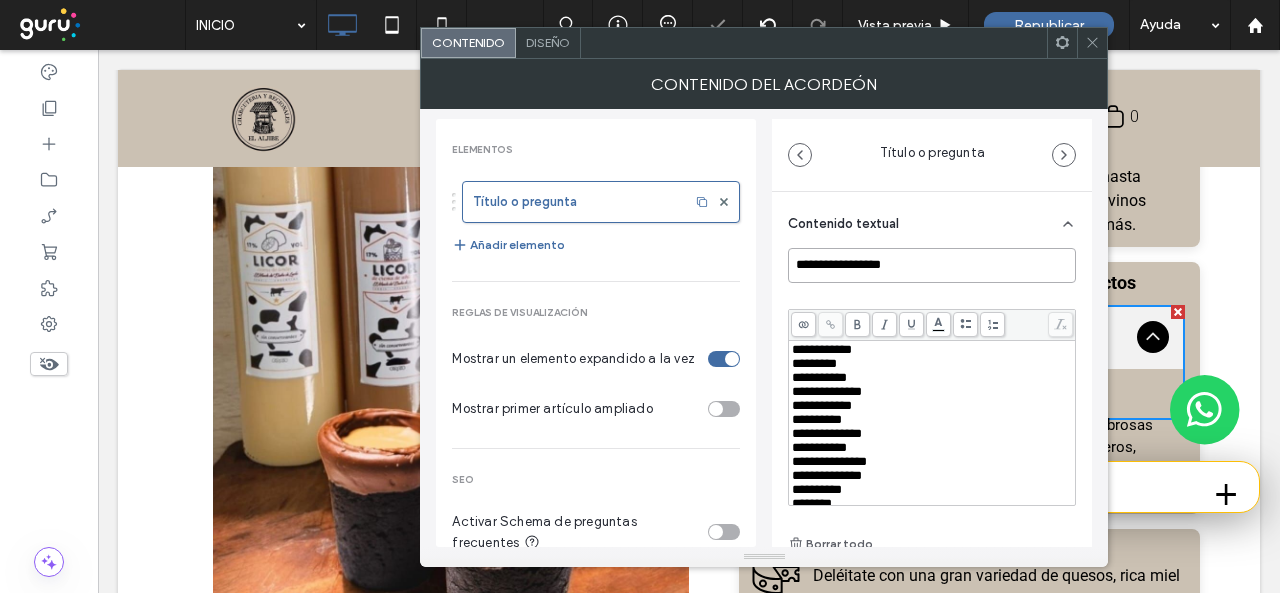 drag, startPoint x: 936, startPoint y: 264, endPoint x: 904, endPoint y: 265, distance: 32.01562 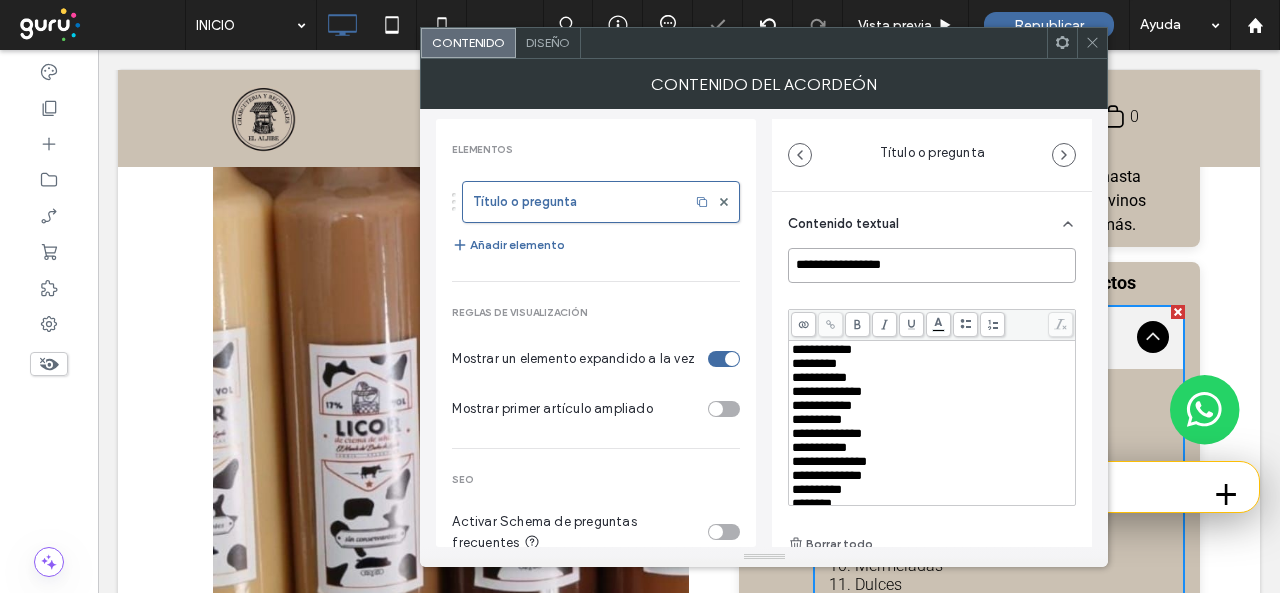 drag, startPoint x: 917, startPoint y: 271, endPoint x: 754, endPoint y: 278, distance: 163.15024 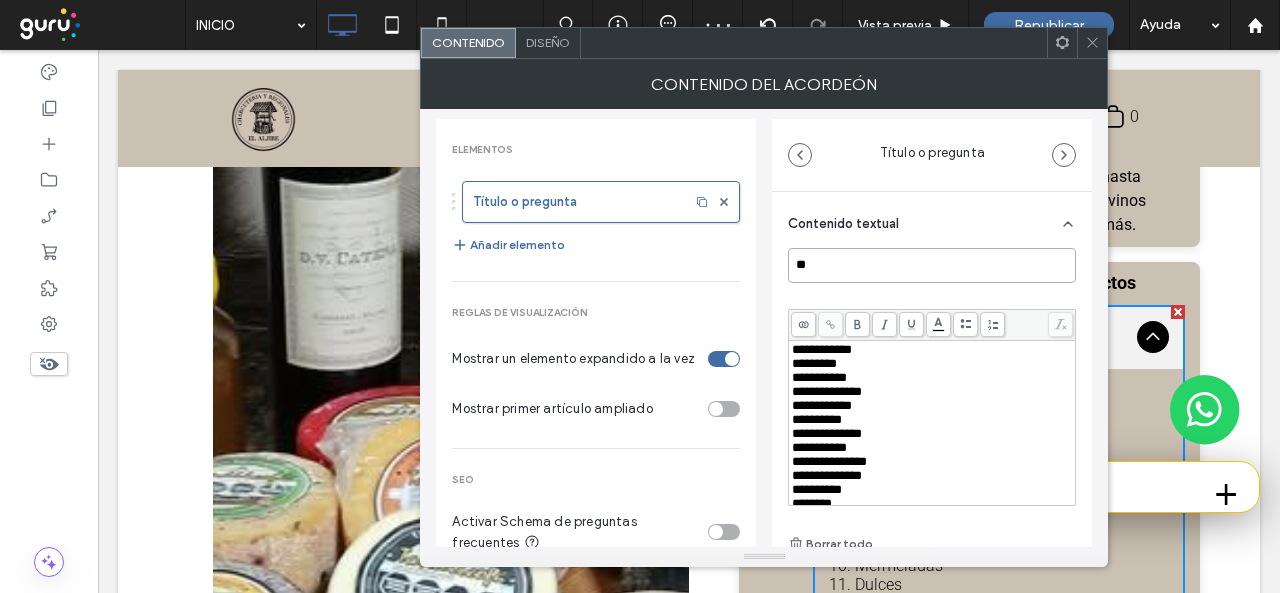 type on "*" 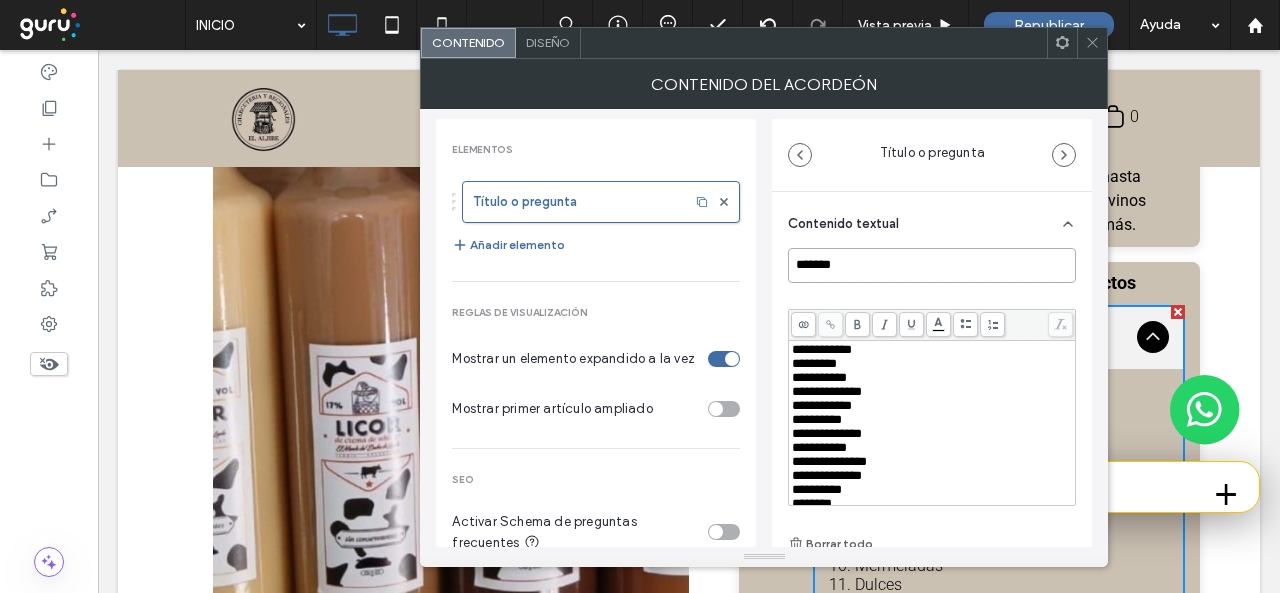 type on "*******" 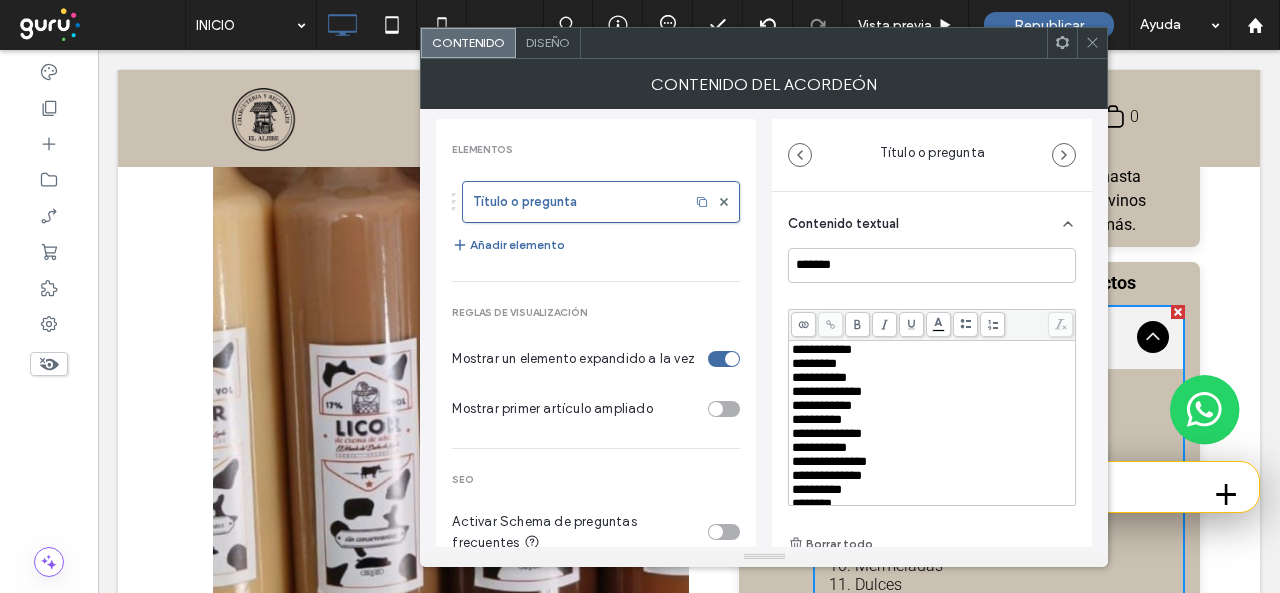 click on "Diseño" at bounding box center [548, 42] 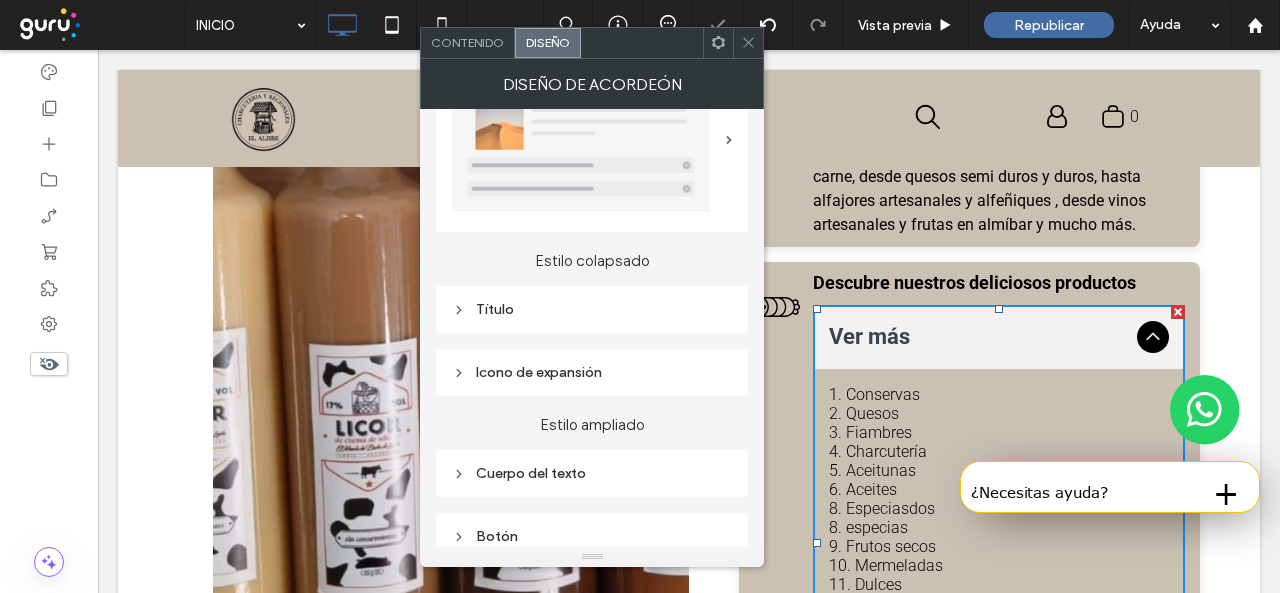 scroll, scrollTop: 100, scrollLeft: 0, axis: vertical 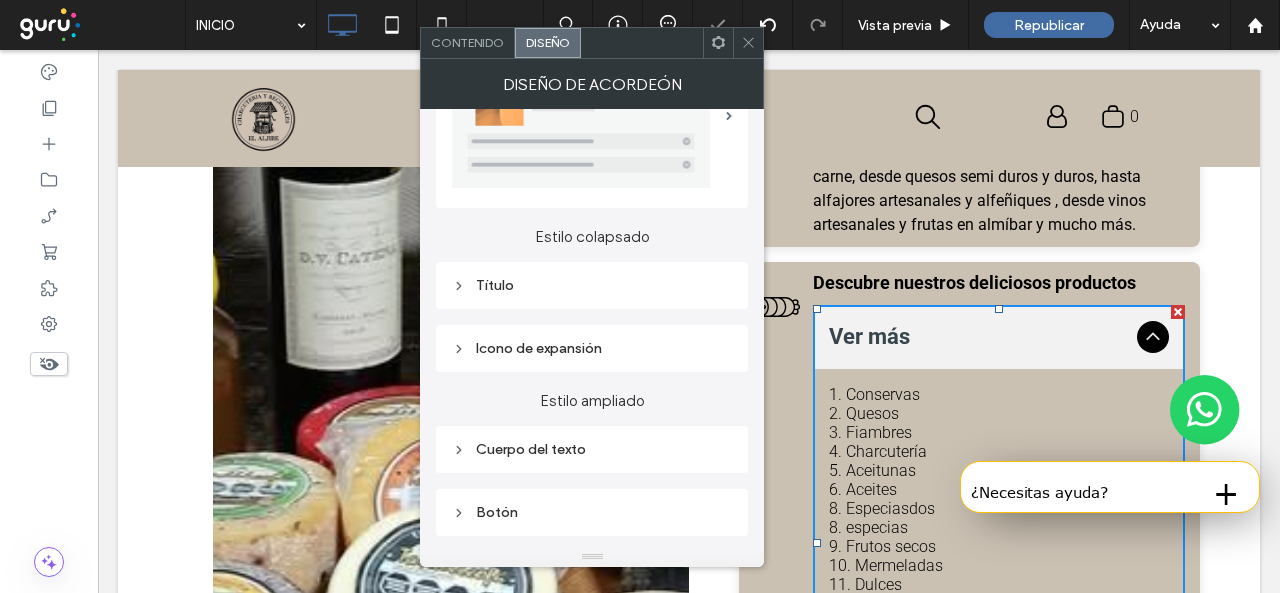 click on "Título" at bounding box center [592, 285] 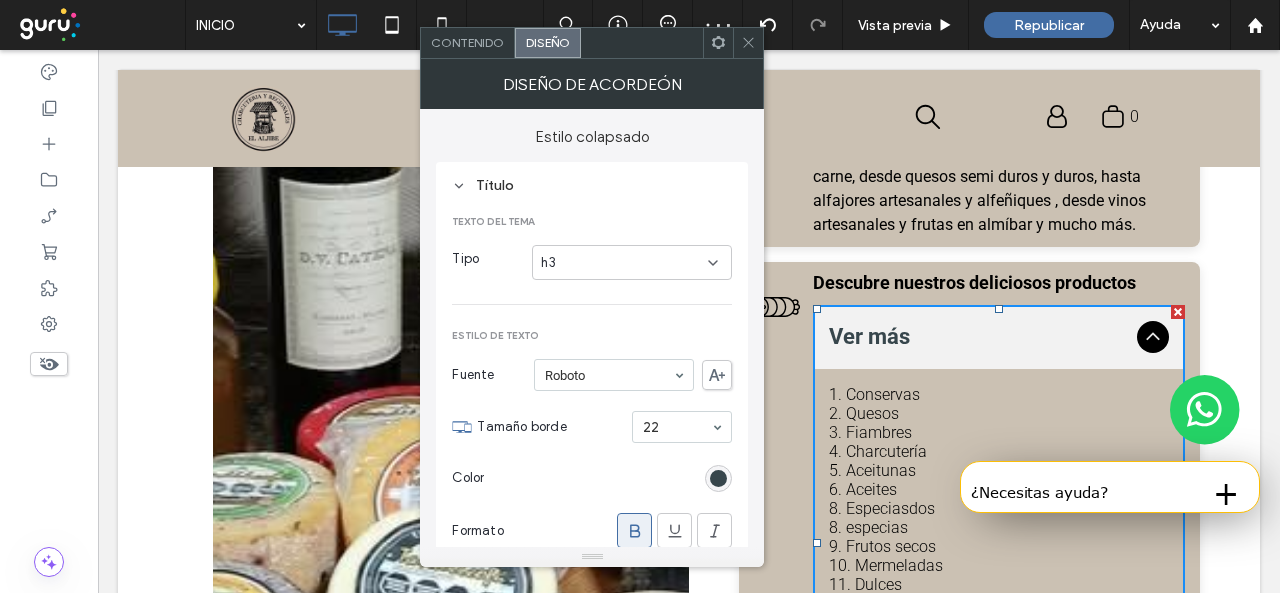 scroll, scrollTop: 300, scrollLeft: 0, axis: vertical 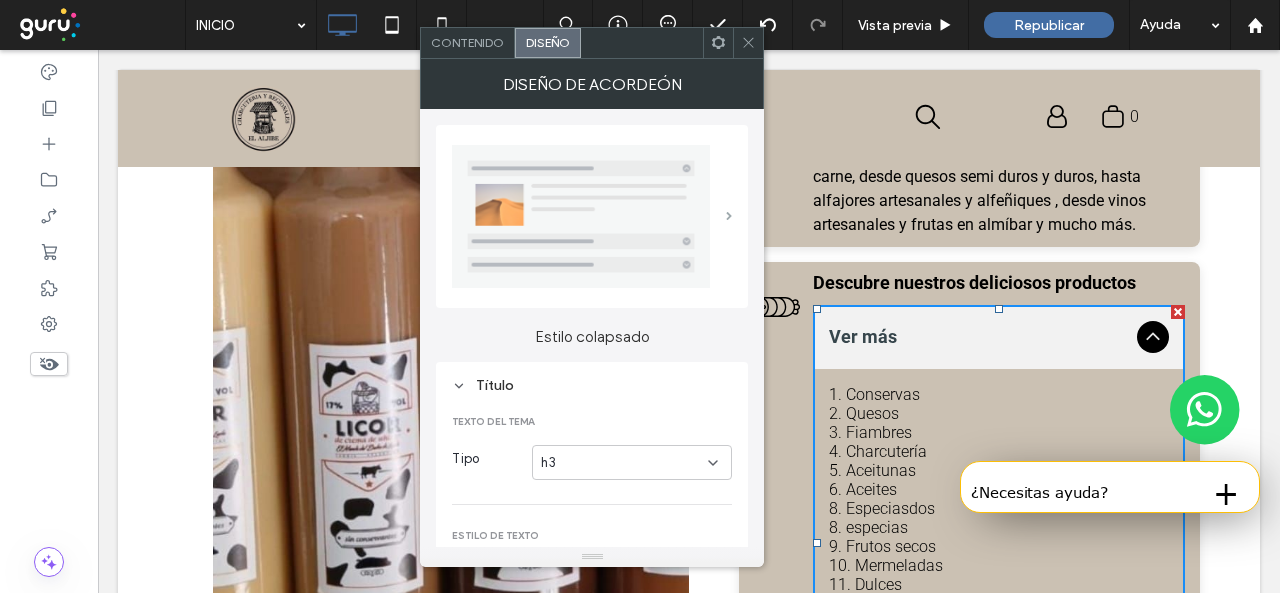 click at bounding box center [729, 216] 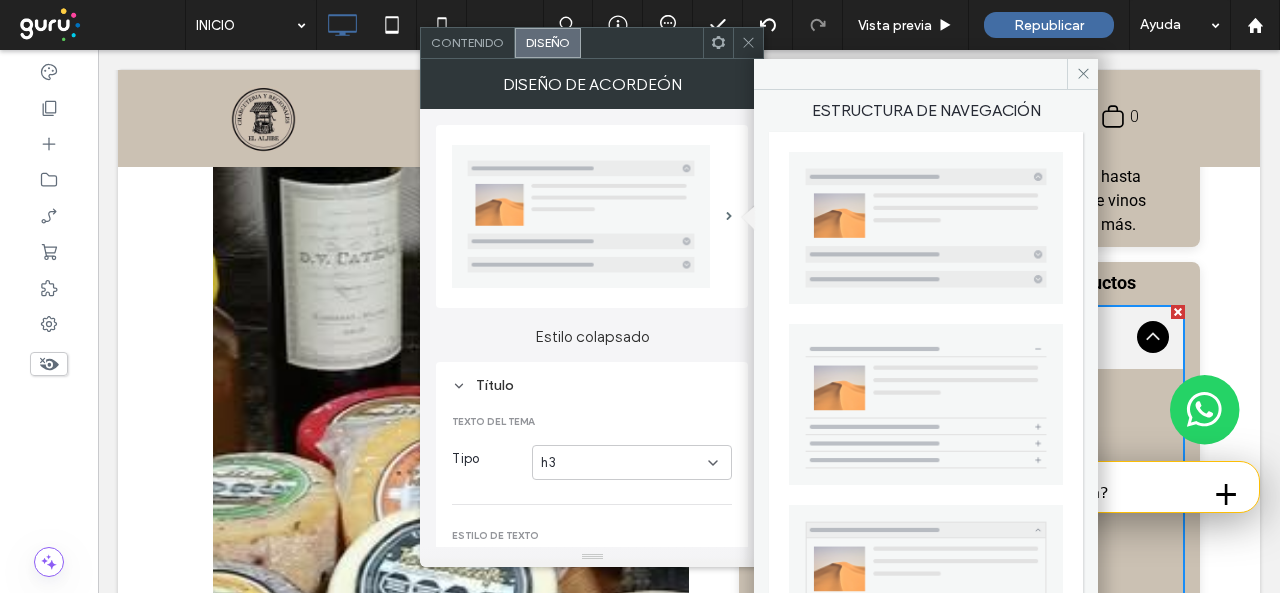 click 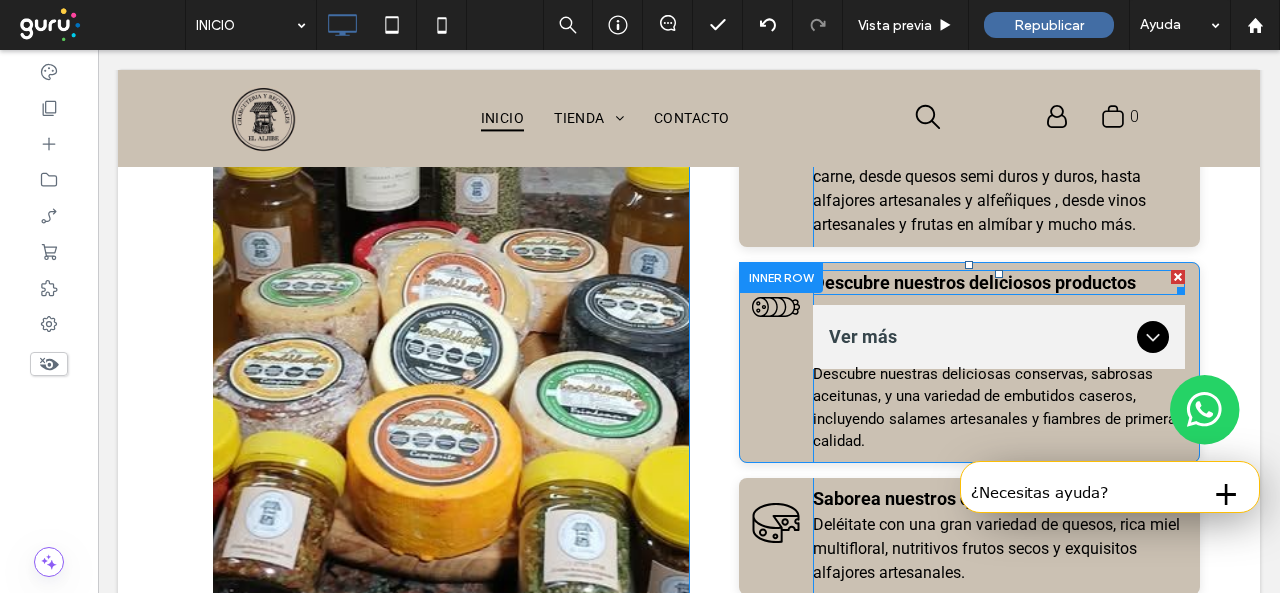 click on "Descubre nuestros deliciosos productos" at bounding box center (974, 282) 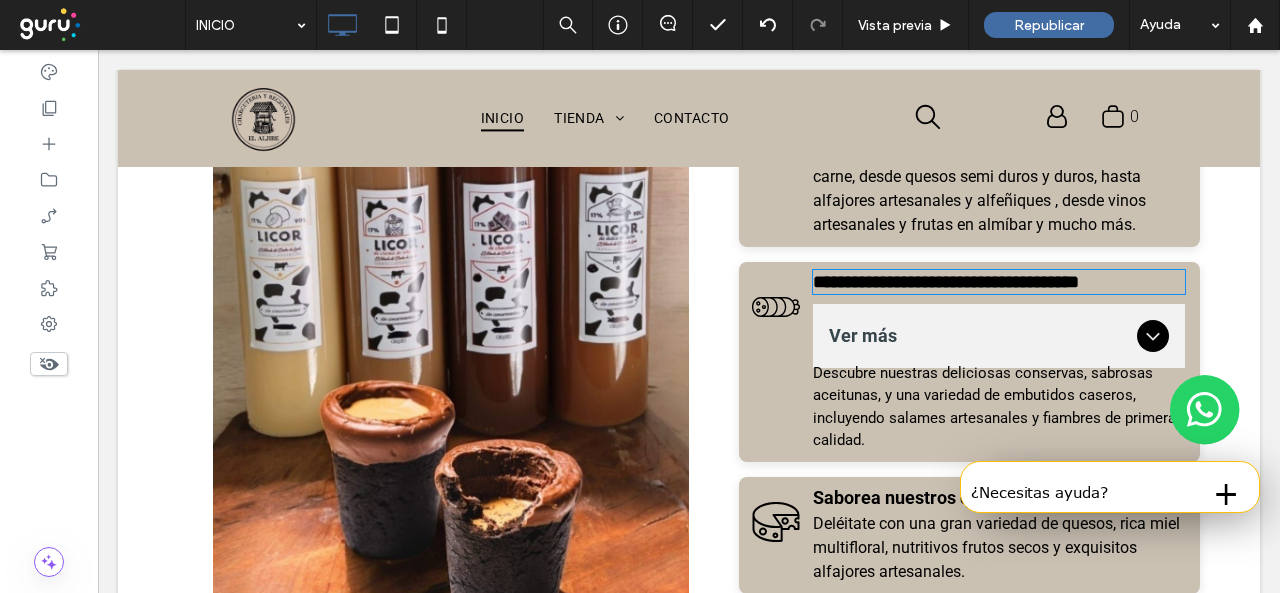 type on "******" 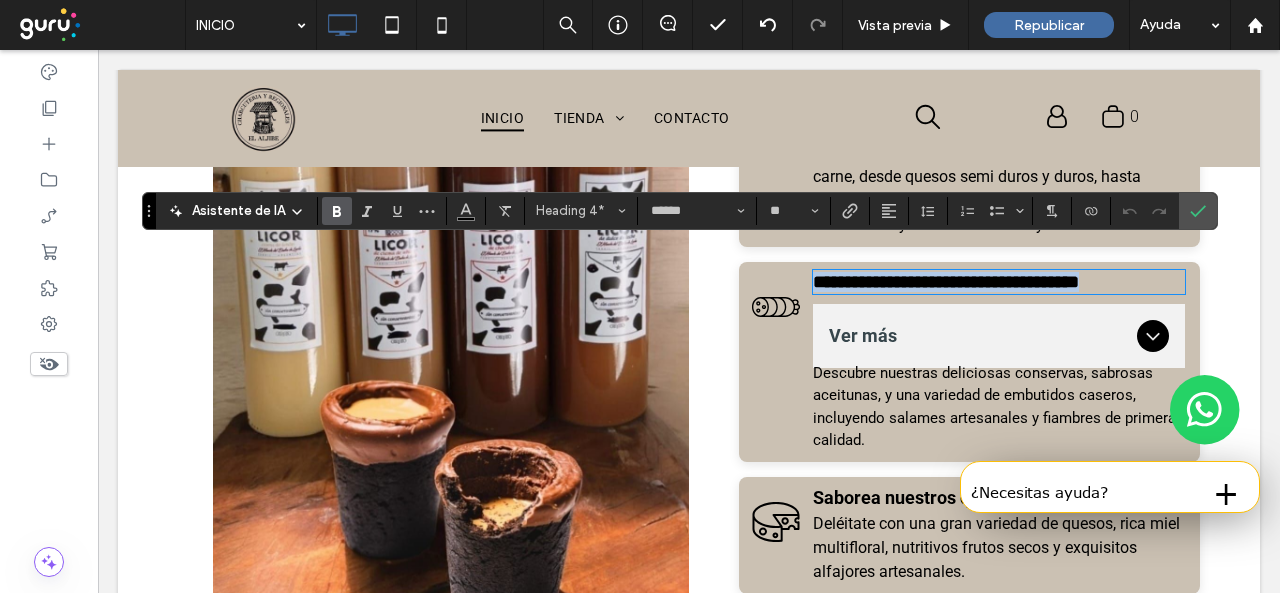copy on "**********" 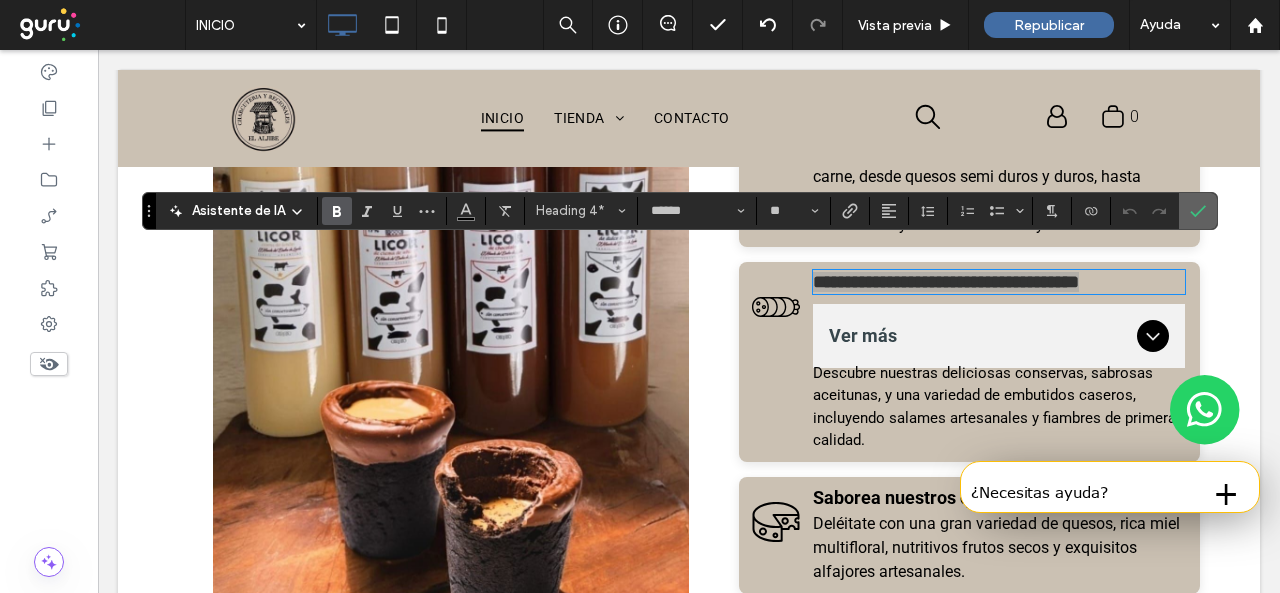 click at bounding box center [1198, 211] 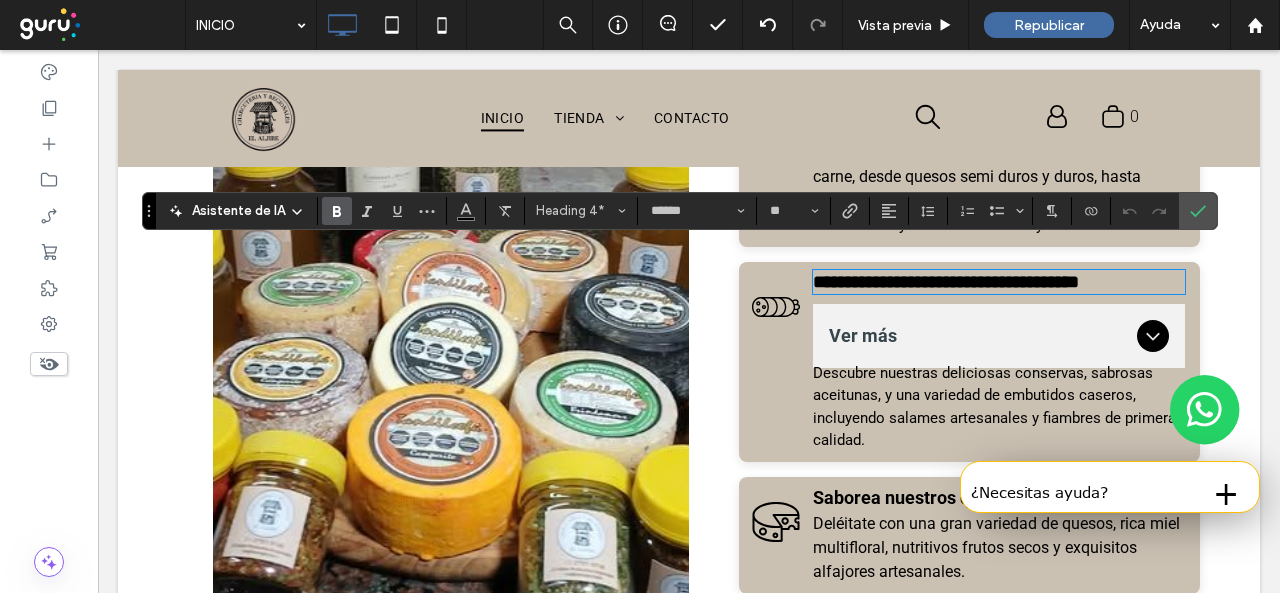 click on "Ver más" at bounding box center [979, 335] 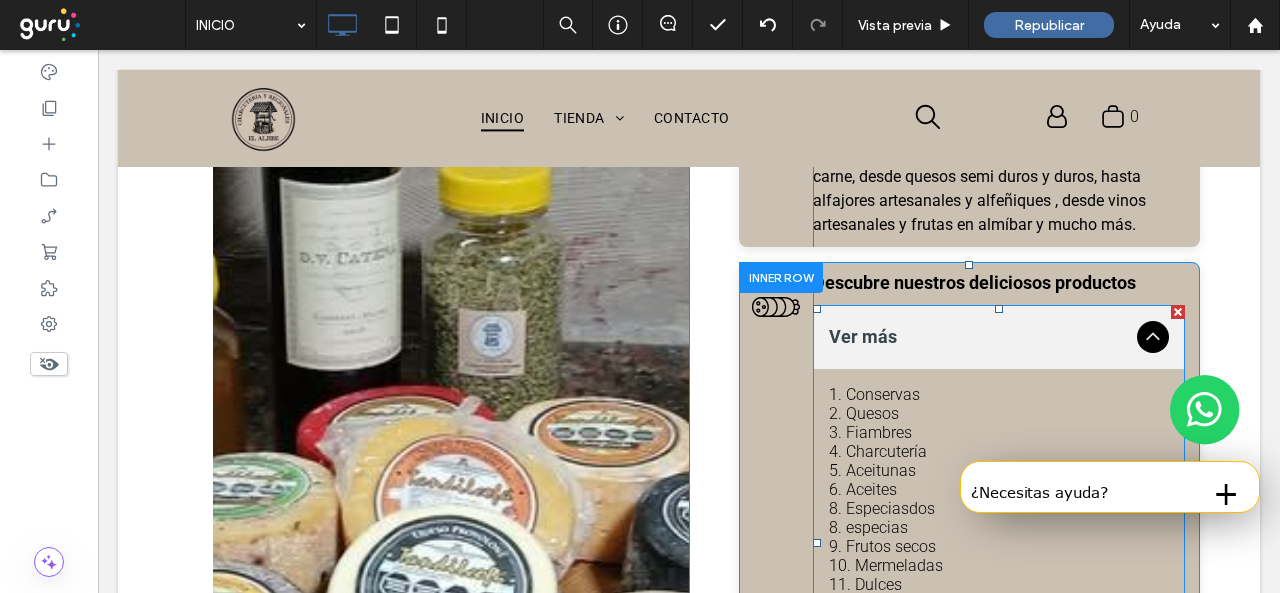 click on "Ver más" at bounding box center (979, 336) 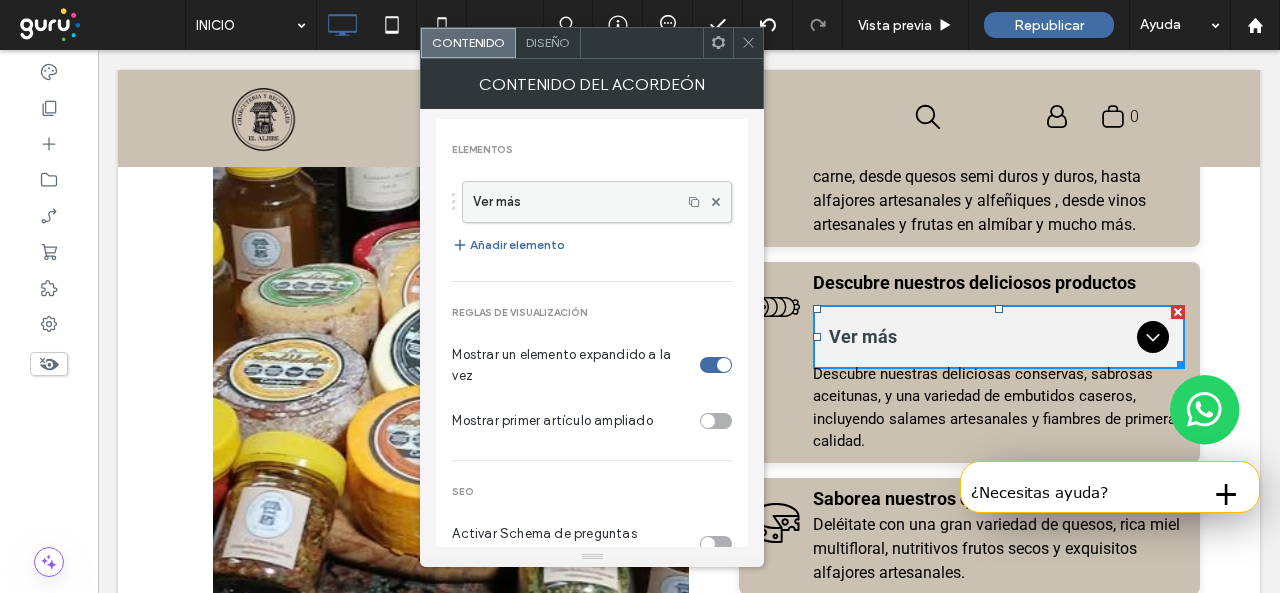 click on "Ver más" at bounding box center [572, 202] 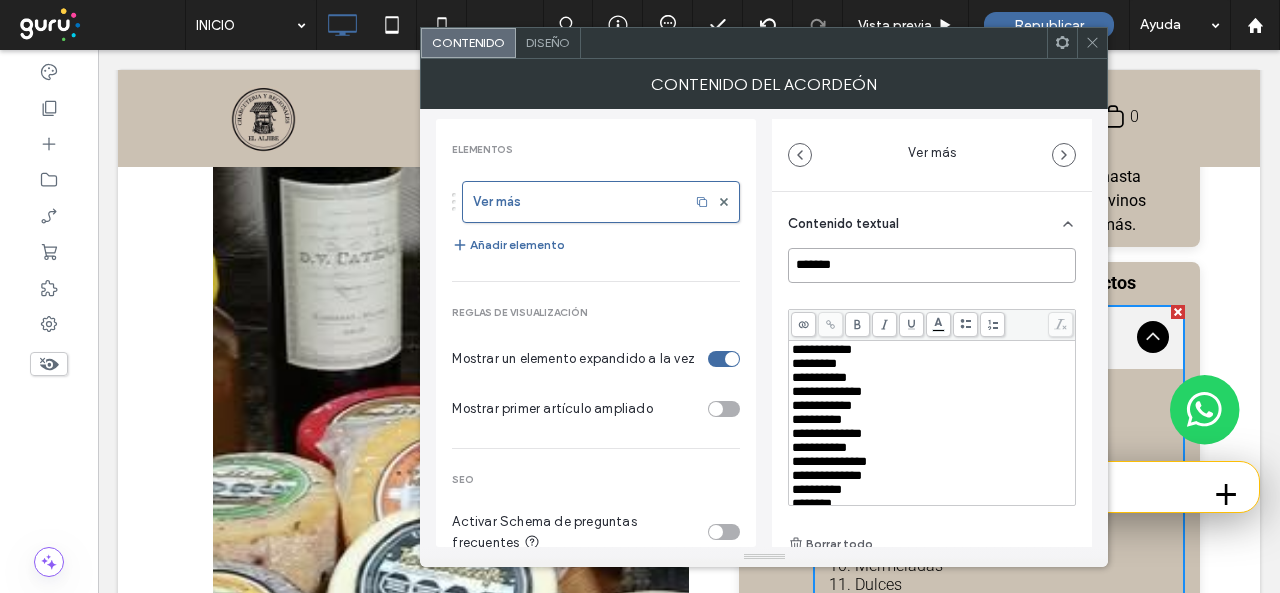 drag, startPoint x: 806, startPoint y: 265, endPoint x: 748, endPoint y: 265, distance: 58 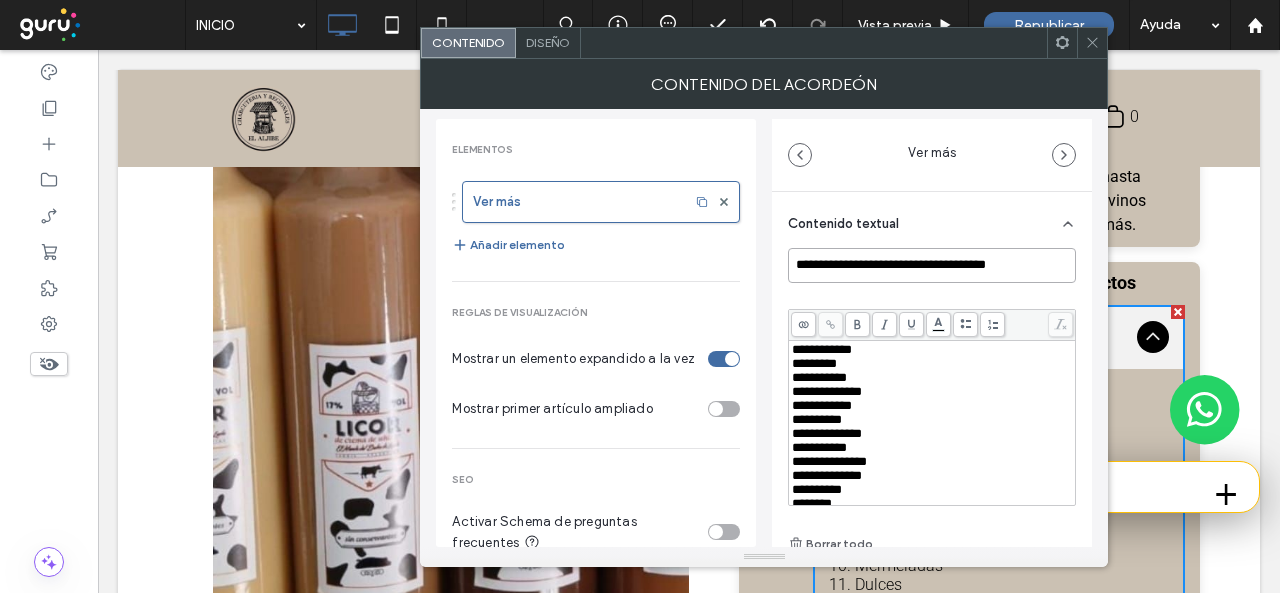 type on "**********" 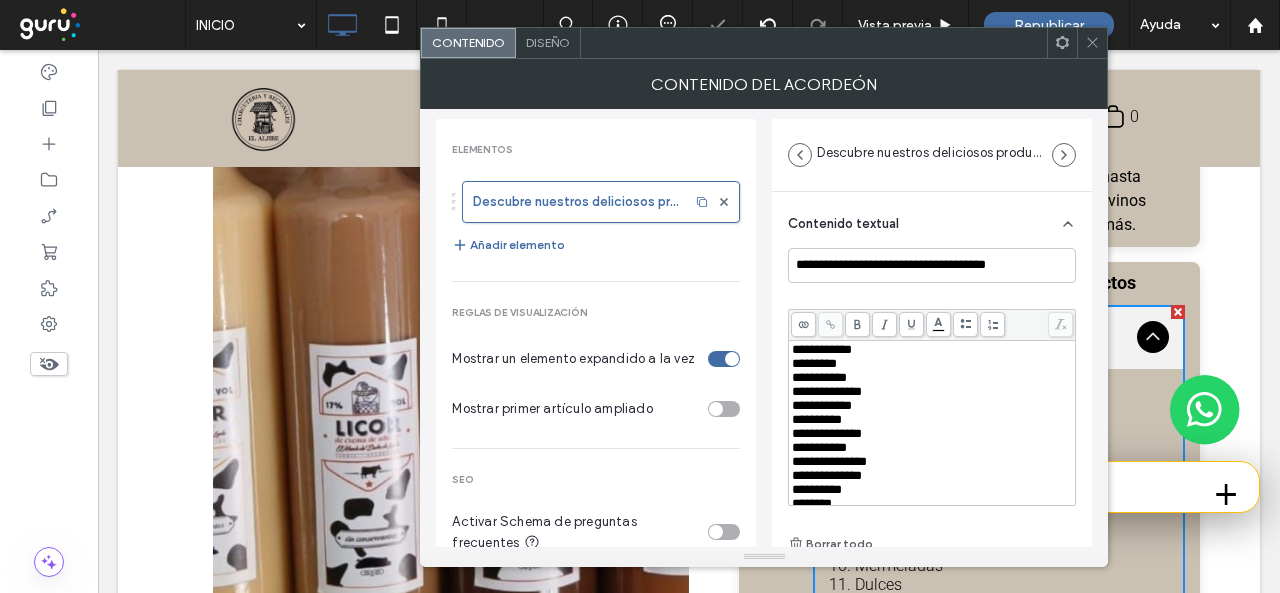 click 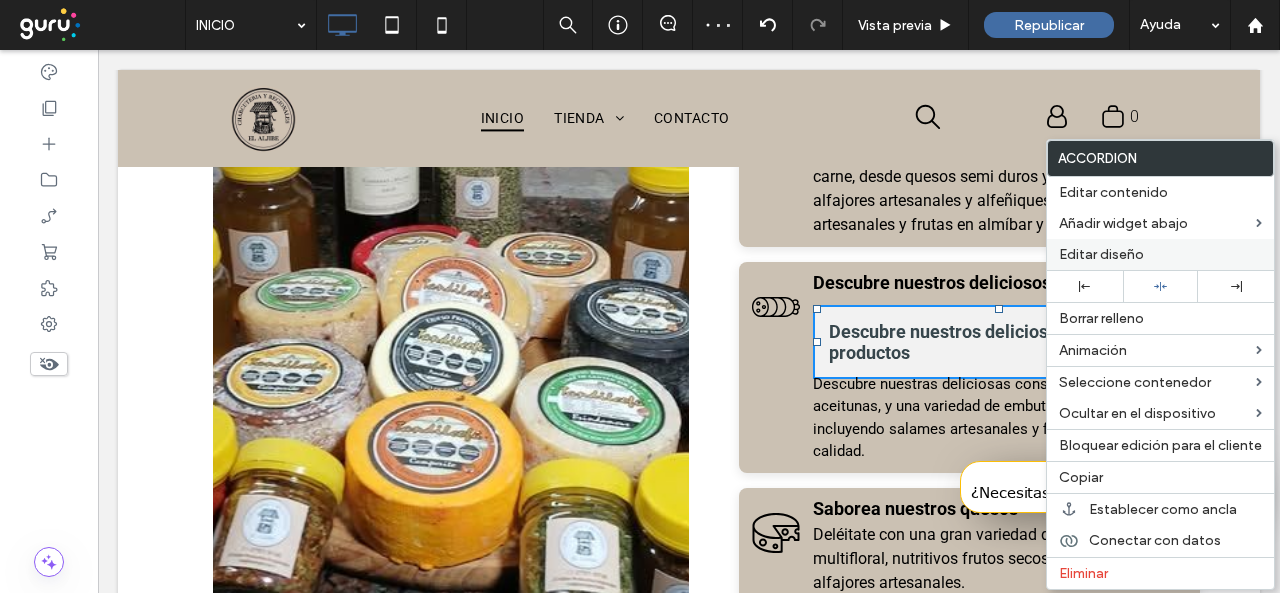 click on "Editar diseño" at bounding box center (1101, 254) 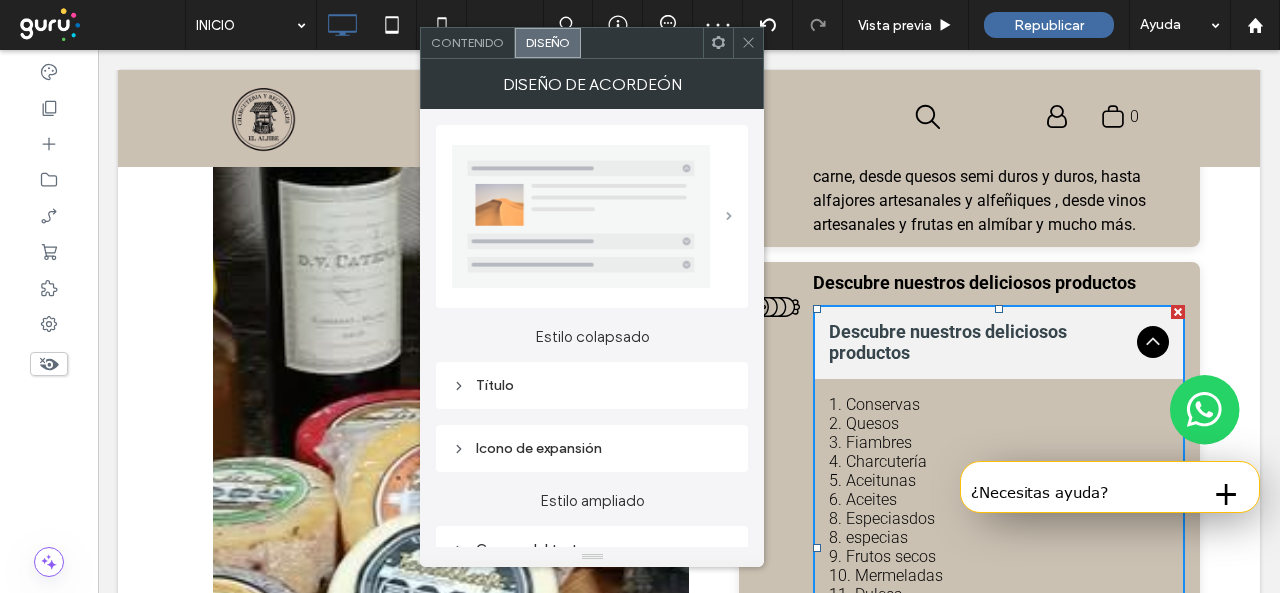 click at bounding box center (729, 216) 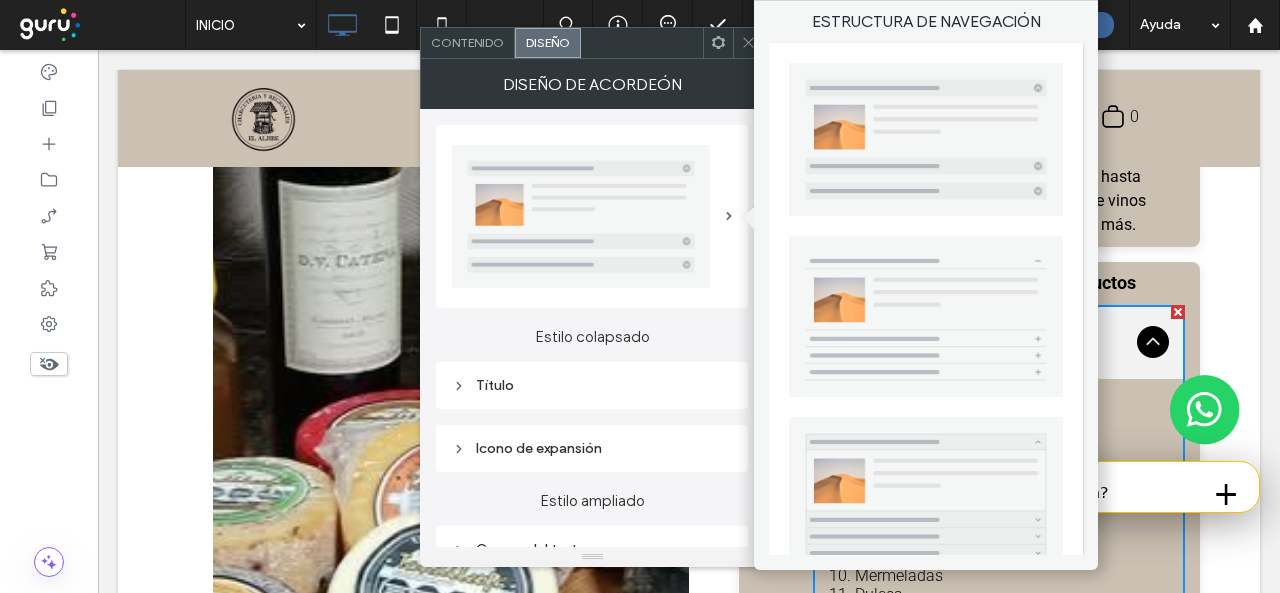 click at bounding box center [748, 43] 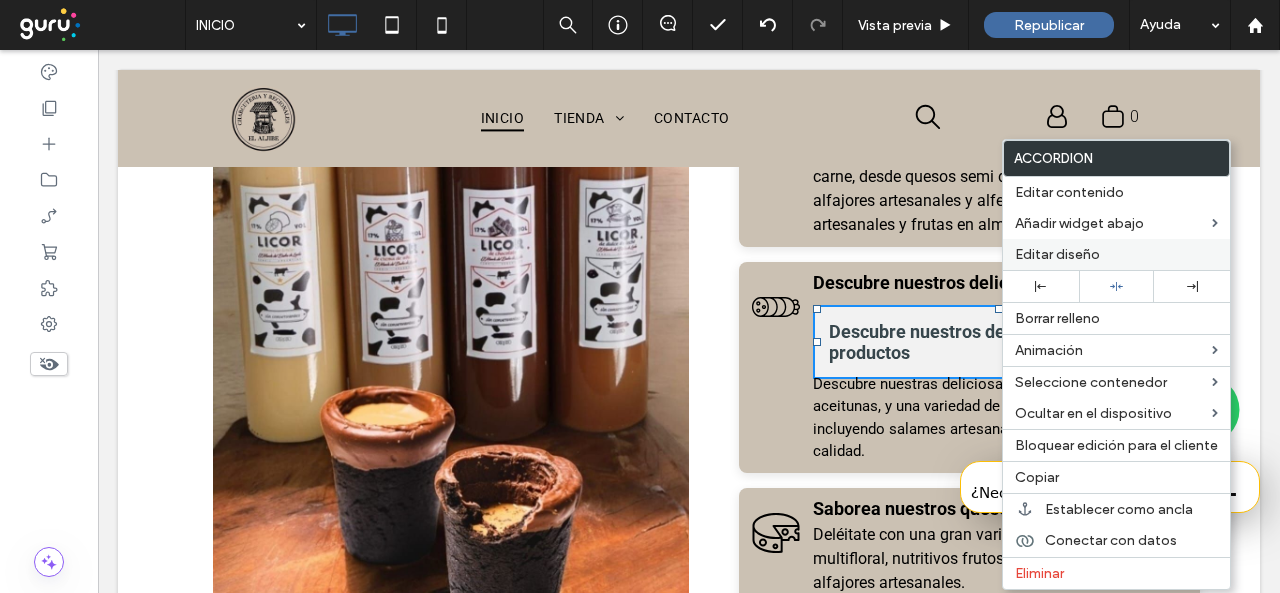 click on "Editar diseño" at bounding box center (1057, 254) 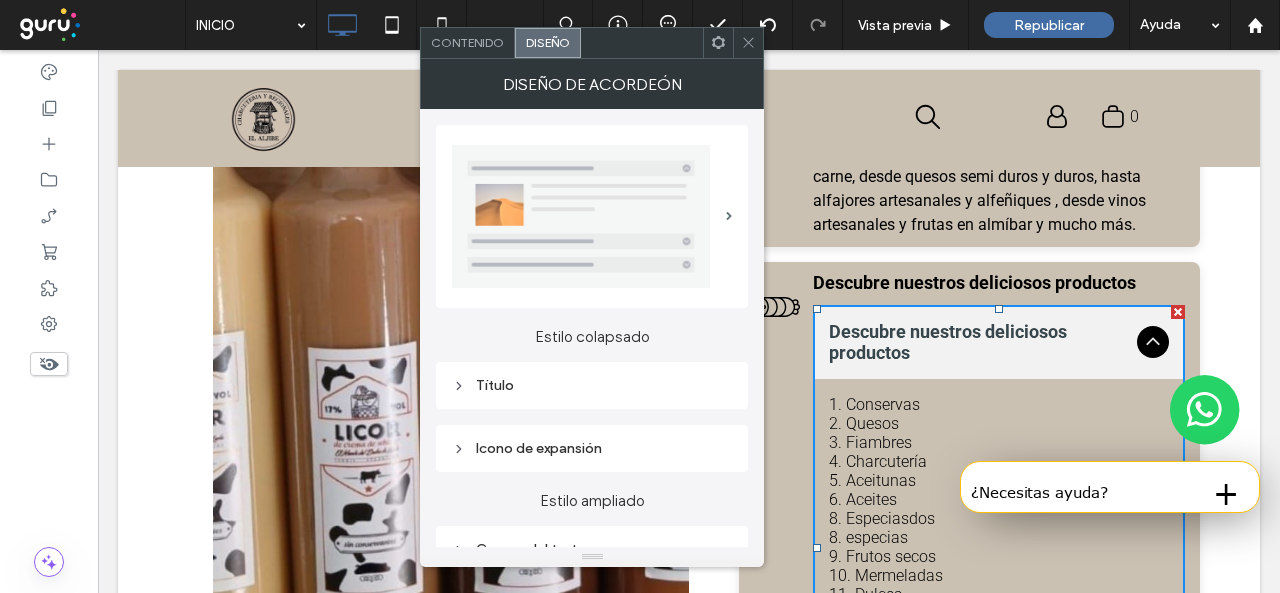 click at bounding box center (589, 217) 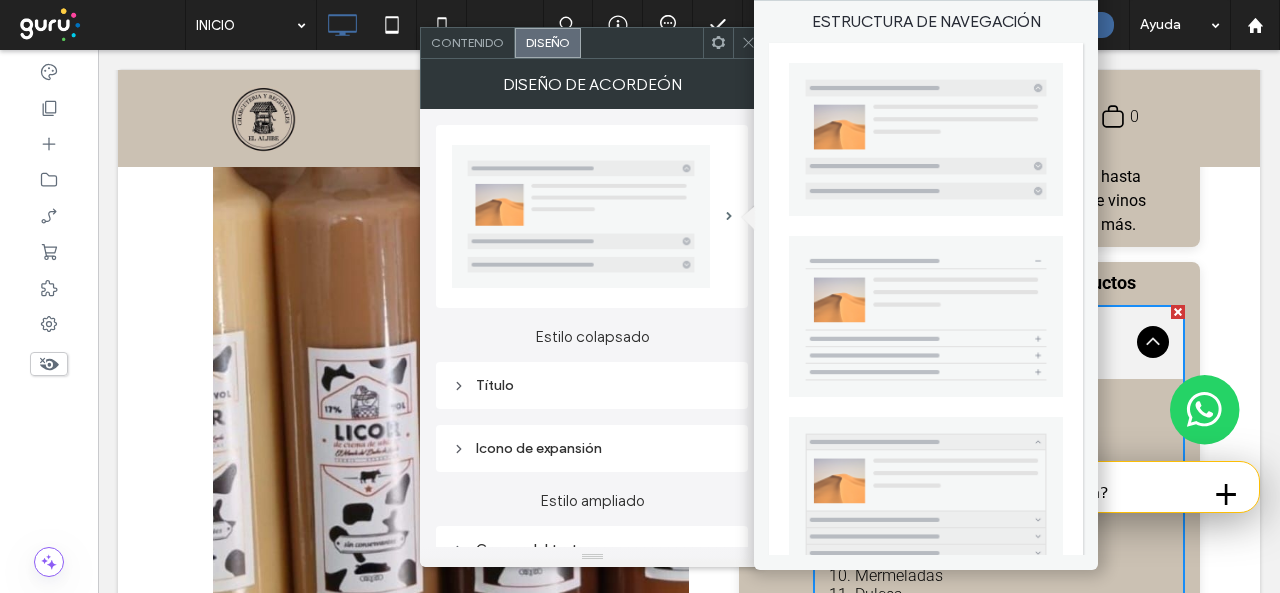 click at bounding box center (926, 316) 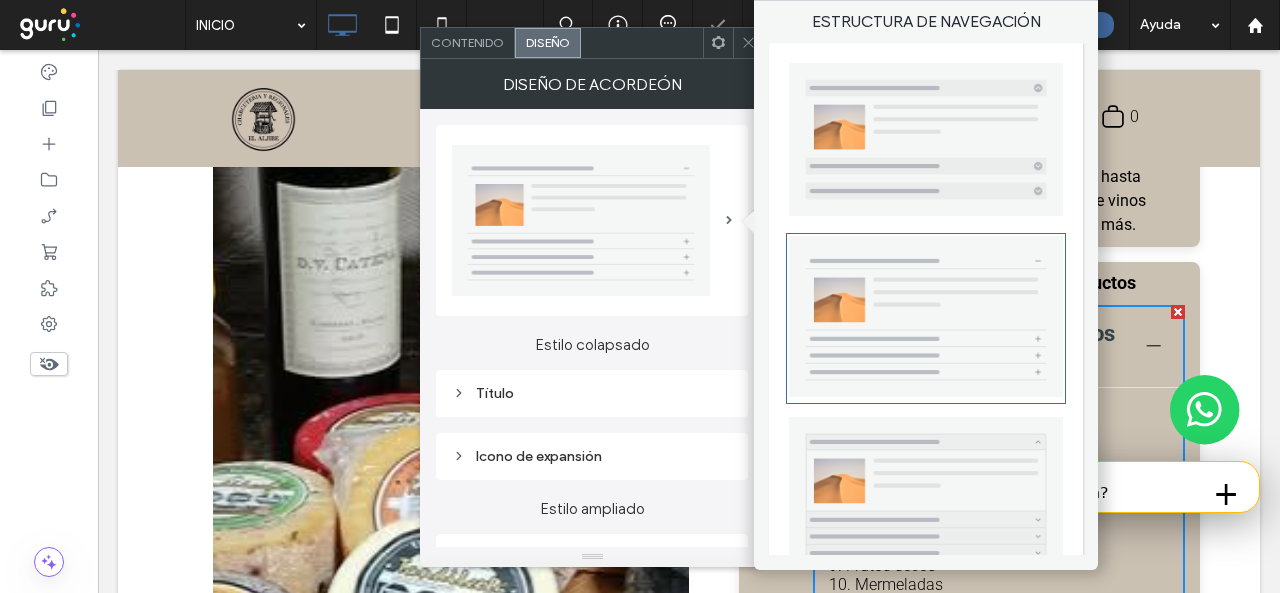 click 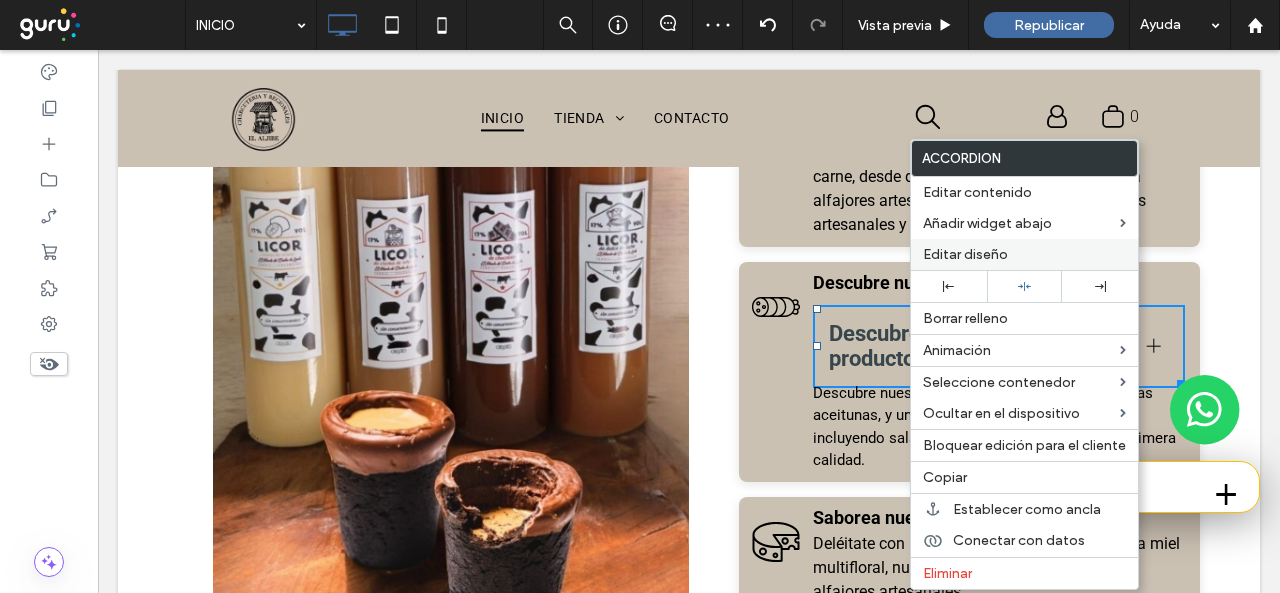 click on "Editar diseño" at bounding box center (965, 254) 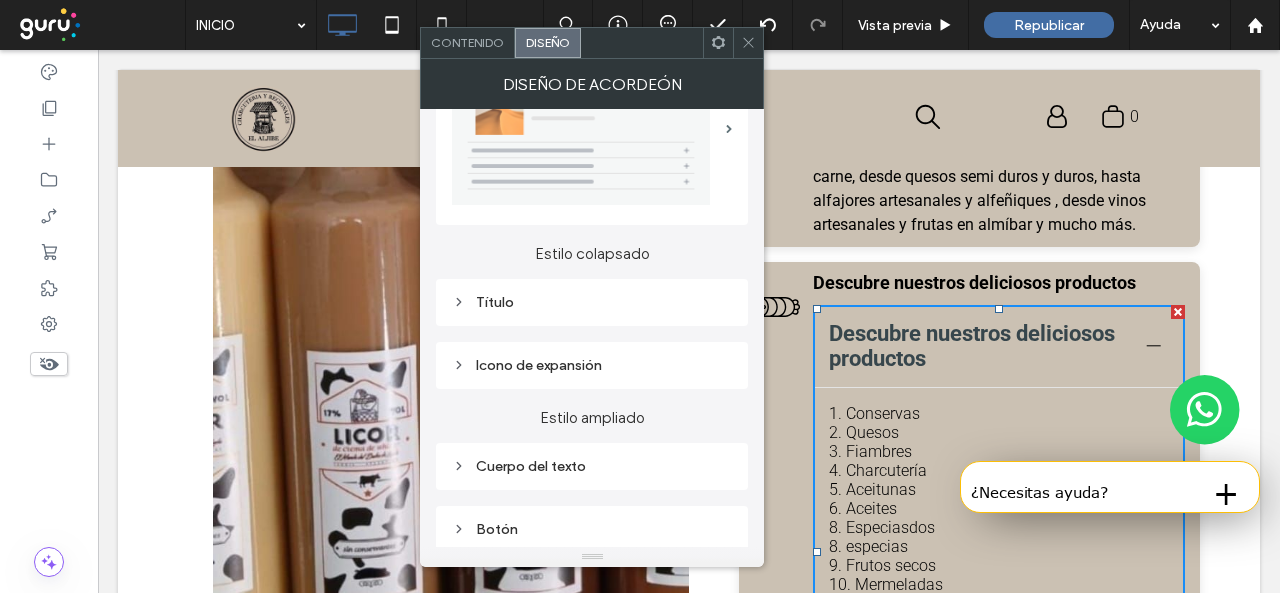 scroll, scrollTop: 200, scrollLeft: 0, axis: vertical 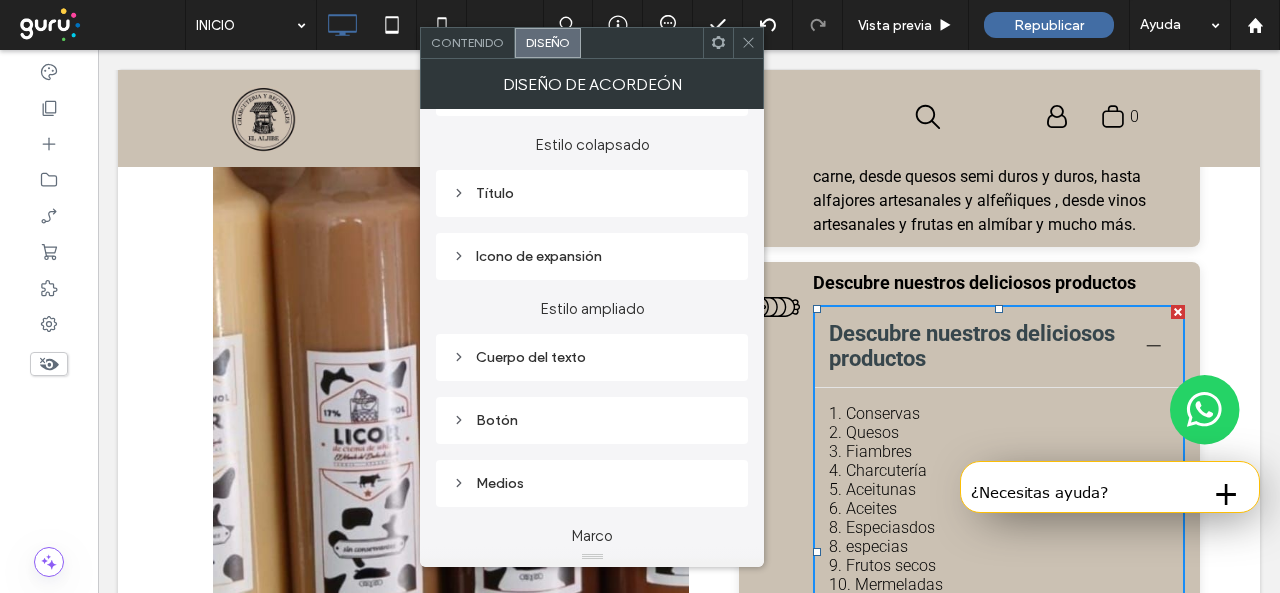 click on "Título" at bounding box center [592, 193] 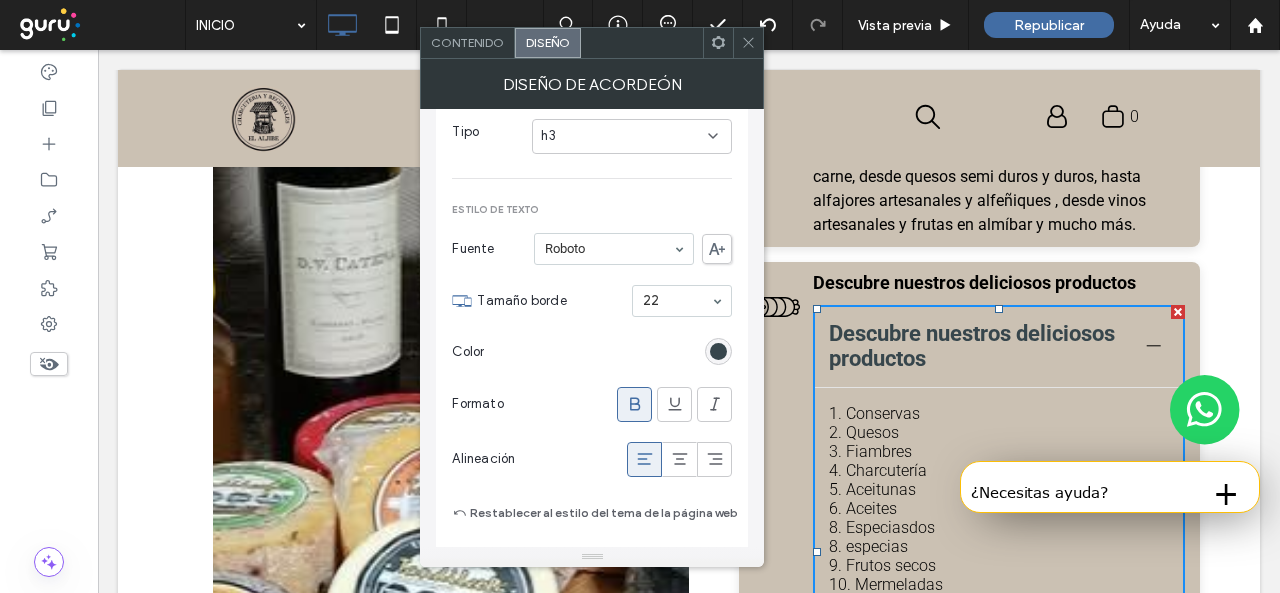scroll, scrollTop: 400, scrollLeft: 0, axis: vertical 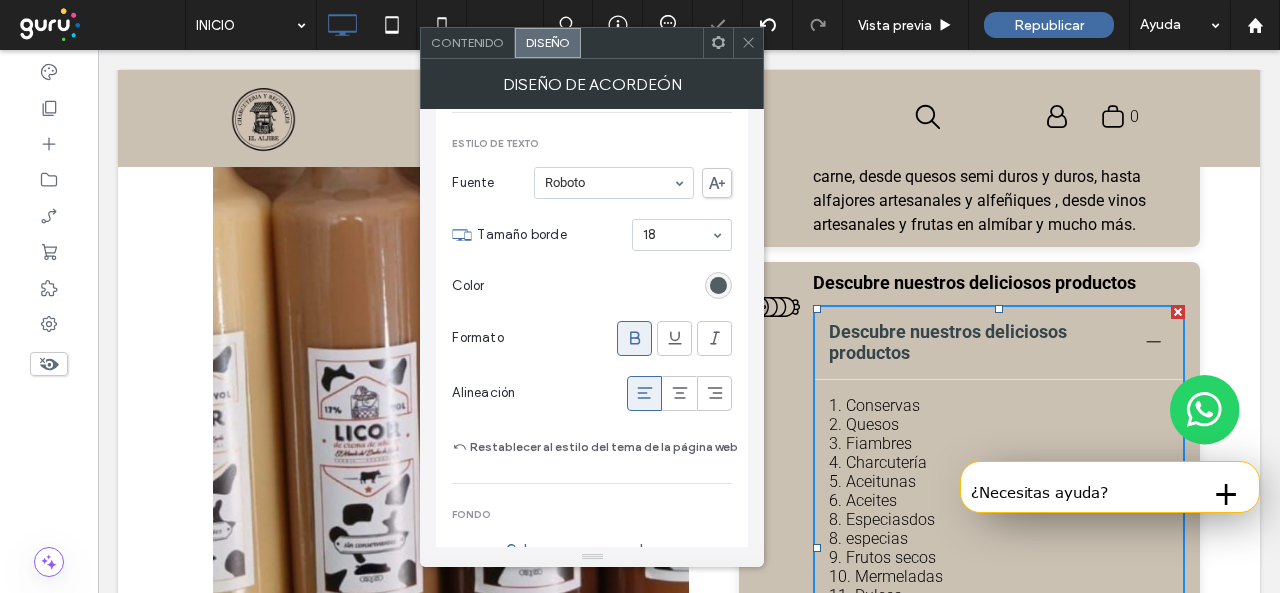 click at bounding box center [718, 285] 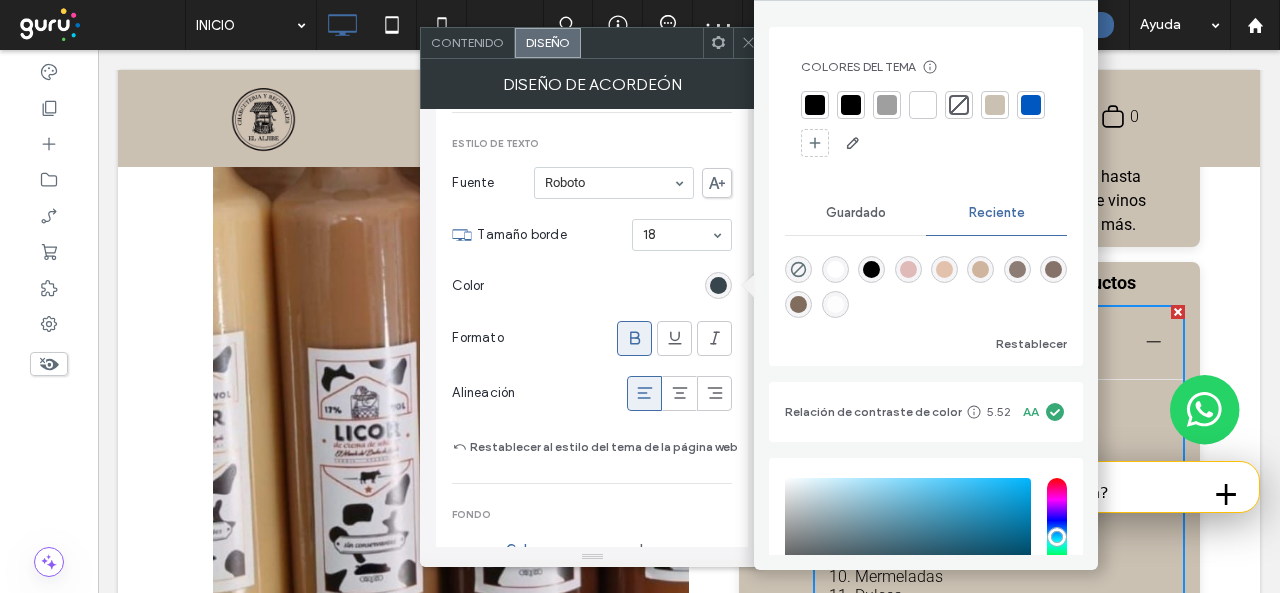 click at bounding box center (815, 105) 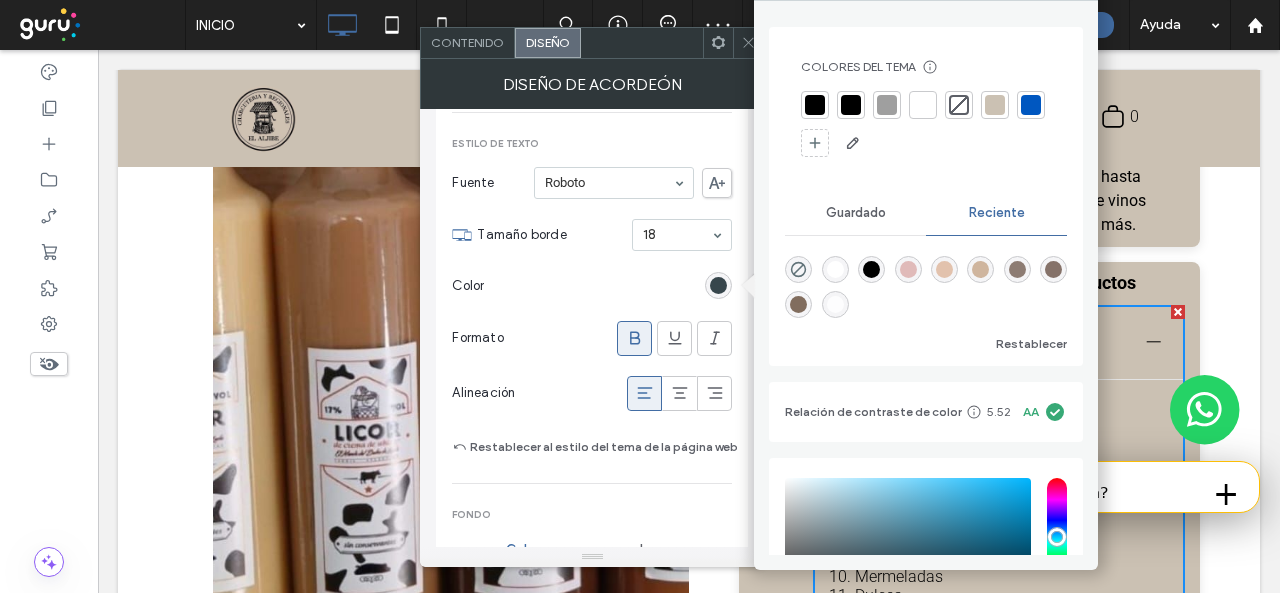 type on "*" 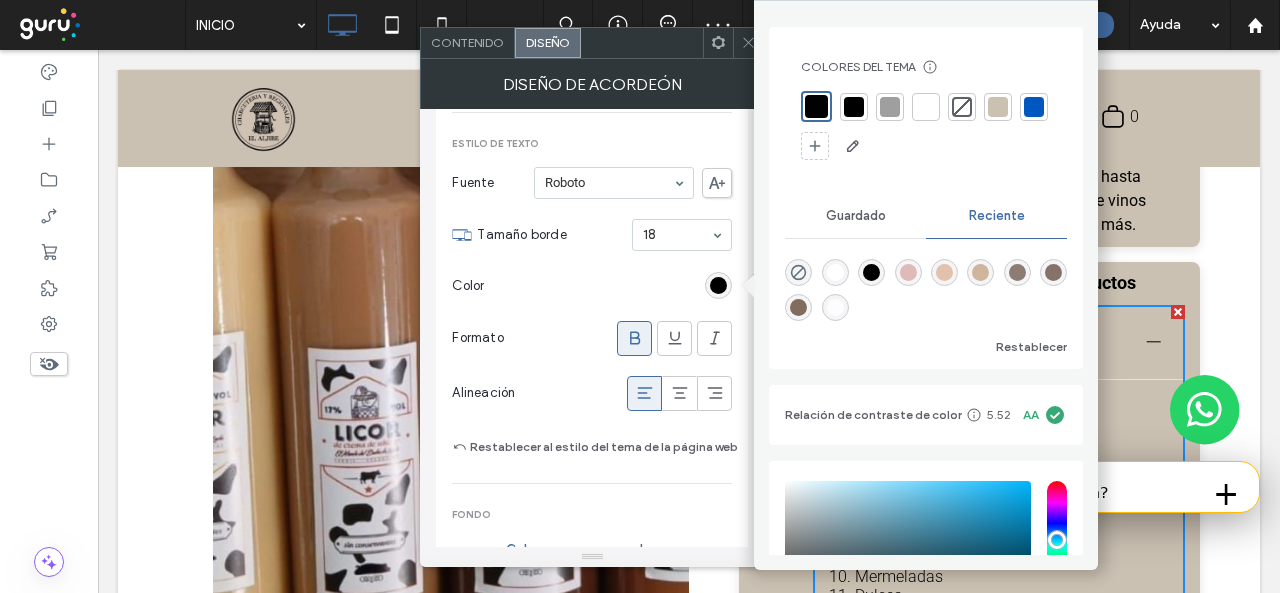 click on "Color" at bounding box center (592, 286) 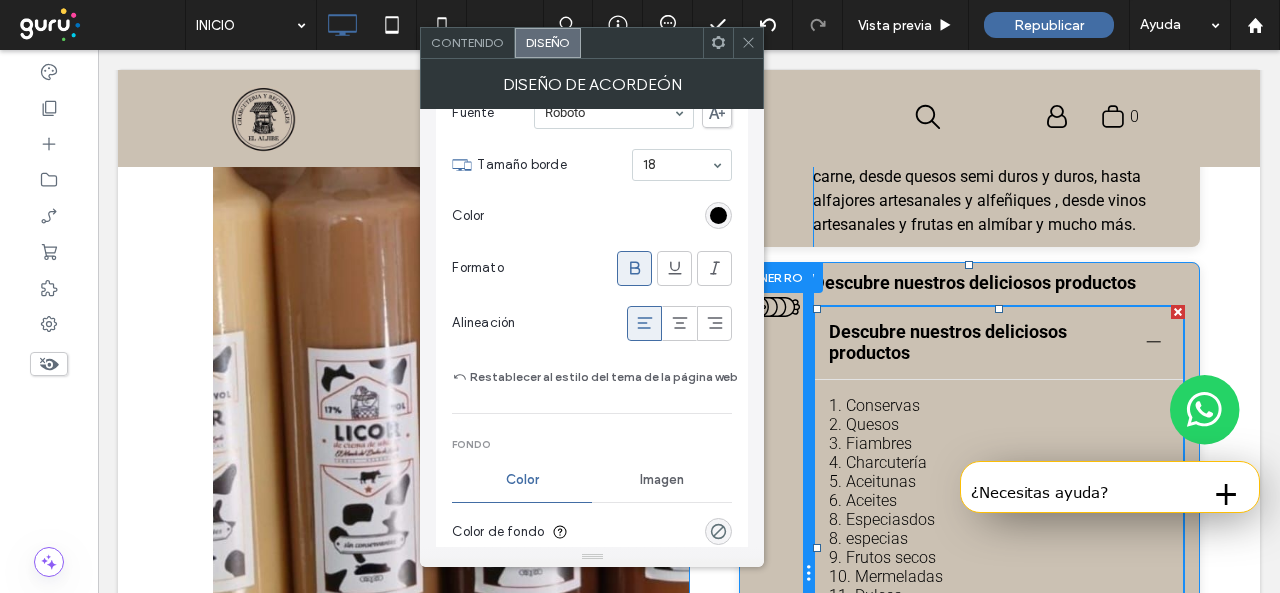 scroll, scrollTop: 500, scrollLeft: 0, axis: vertical 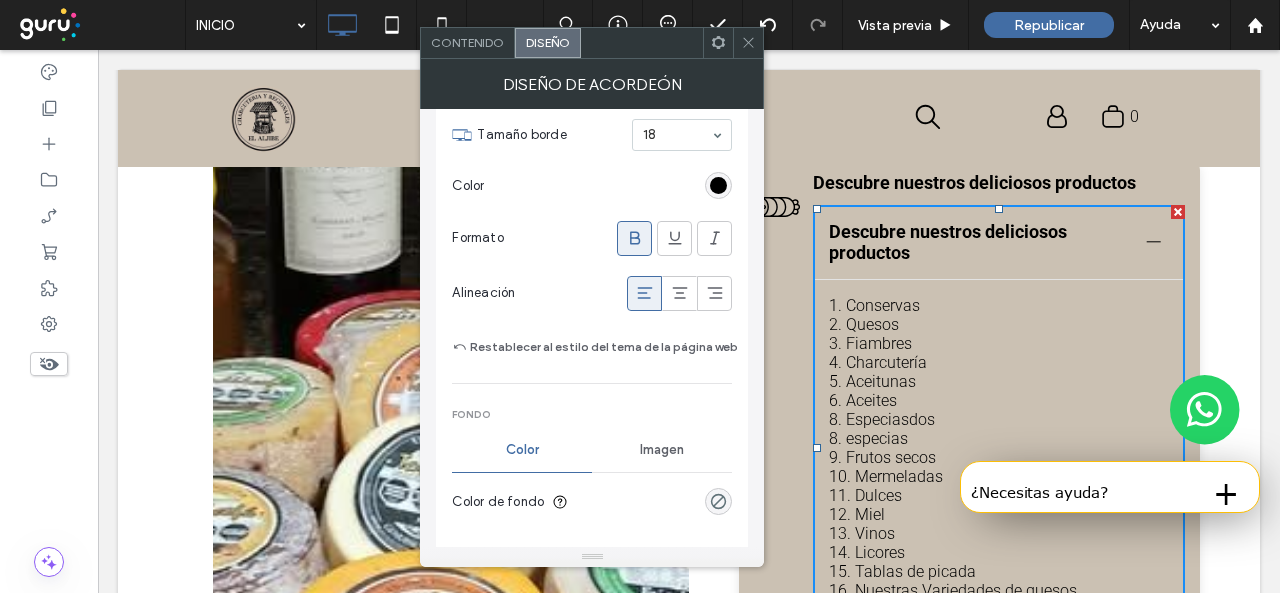 click at bounding box center (748, 43) 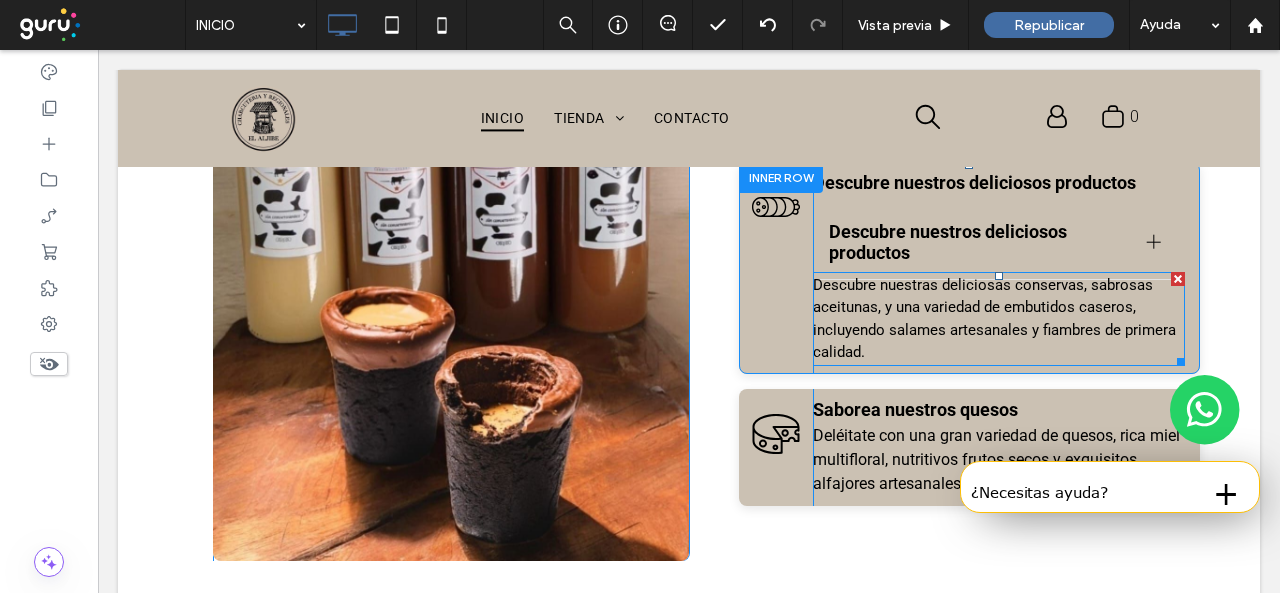 click at bounding box center [1178, 279] 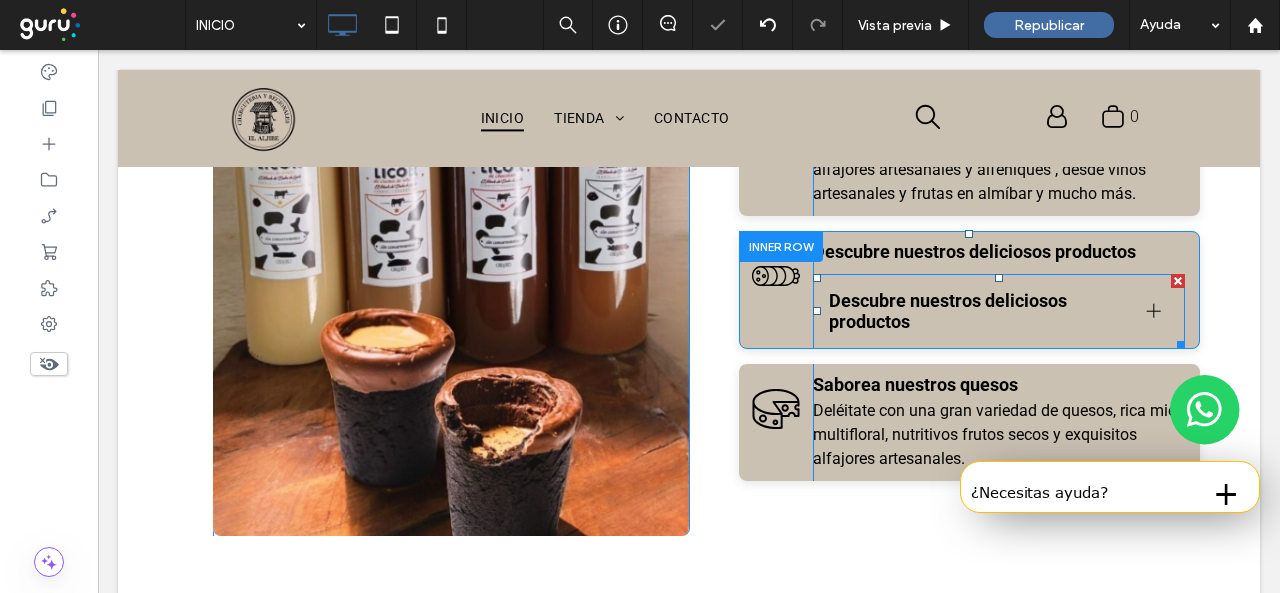 scroll, scrollTop: 1743, scrollLeft: 0, axis: vertical 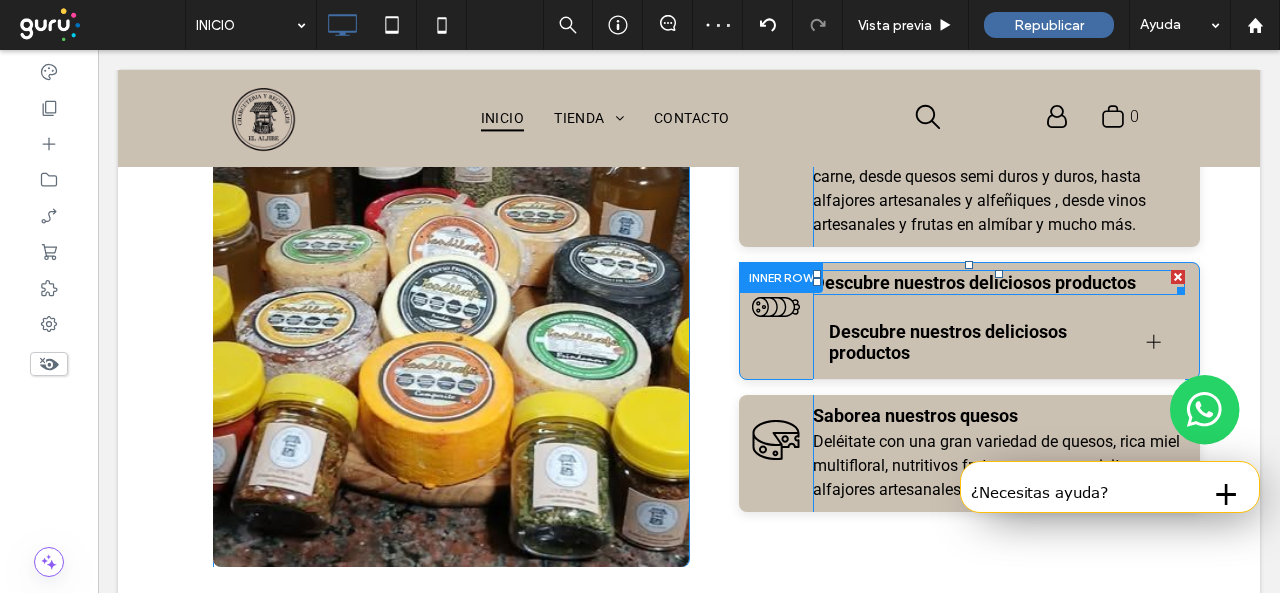 drag, startPoint x: 1164, startPoint y: 251, endPoint x: 1261, endPoint y: 301, distance: 109.128365 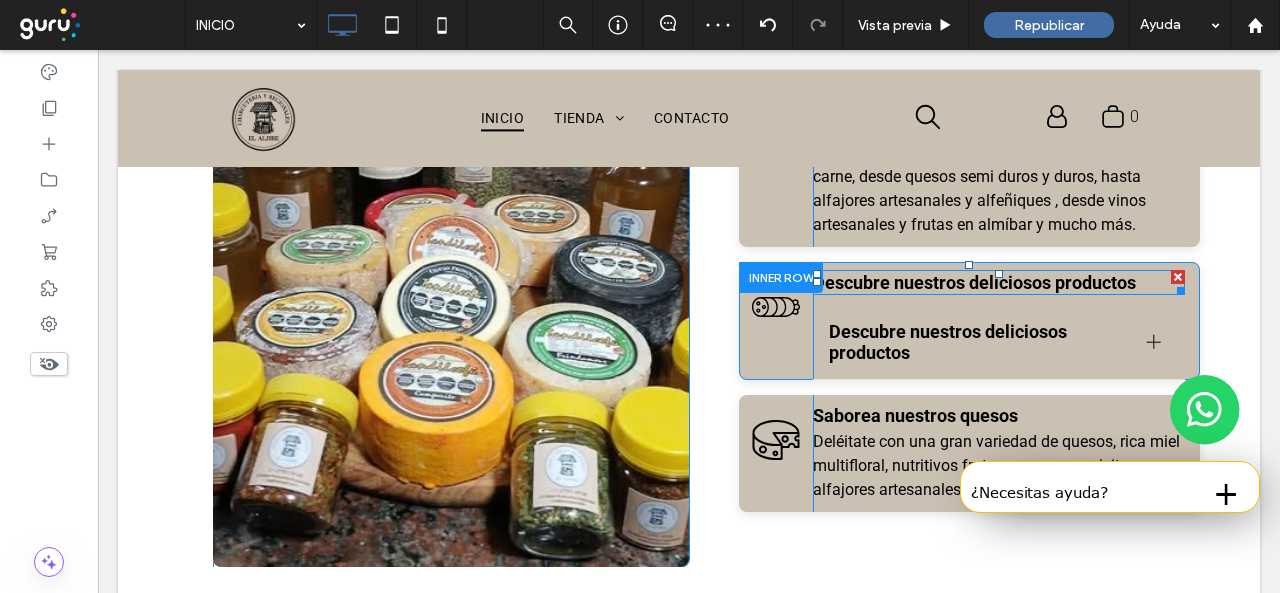 click at bounding box center [1178, 277] 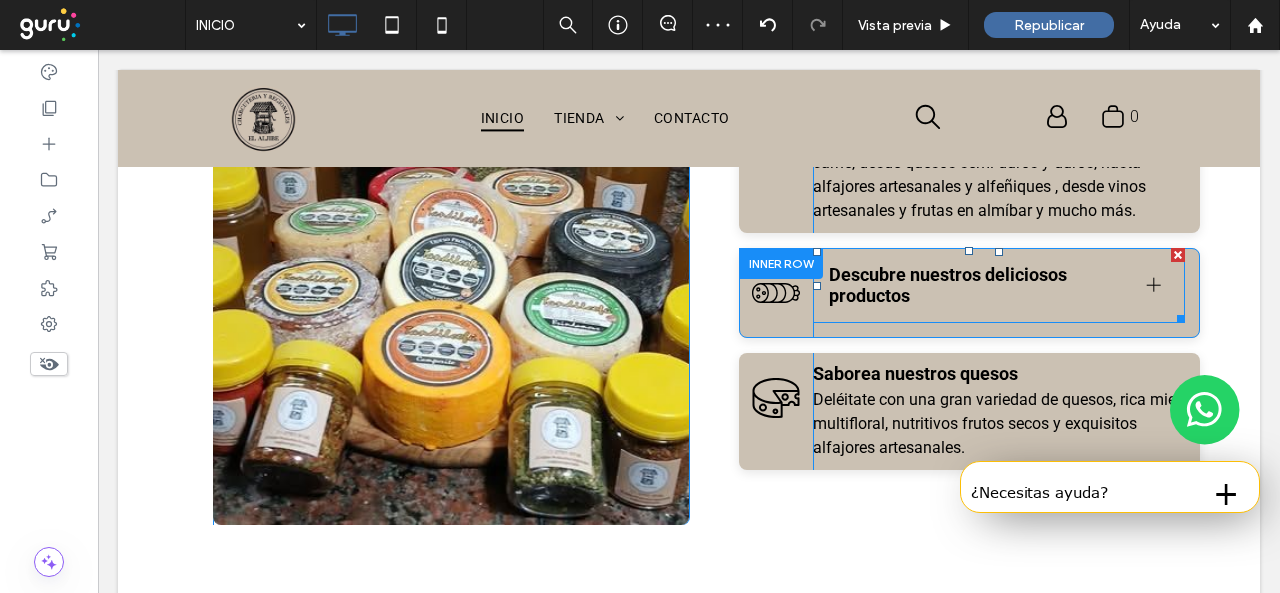 scroll, scrollTop: 1730, scrollLeft: 0, axis: vertical 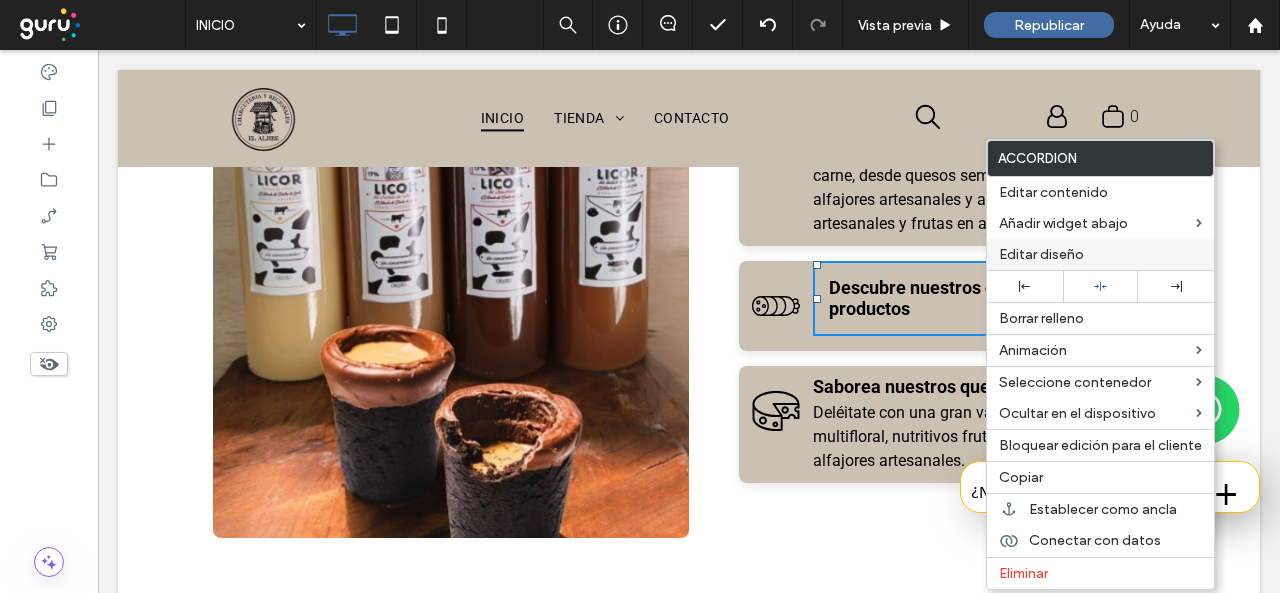 click on "Editar diseño" at bounding box center (1041, 254) 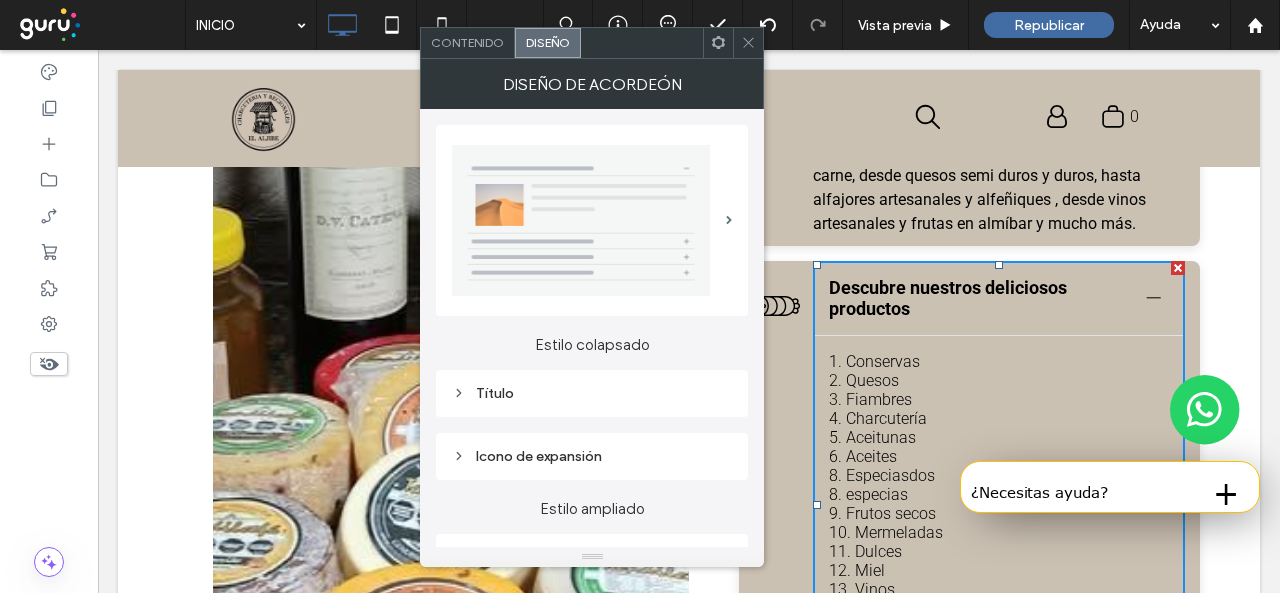 click 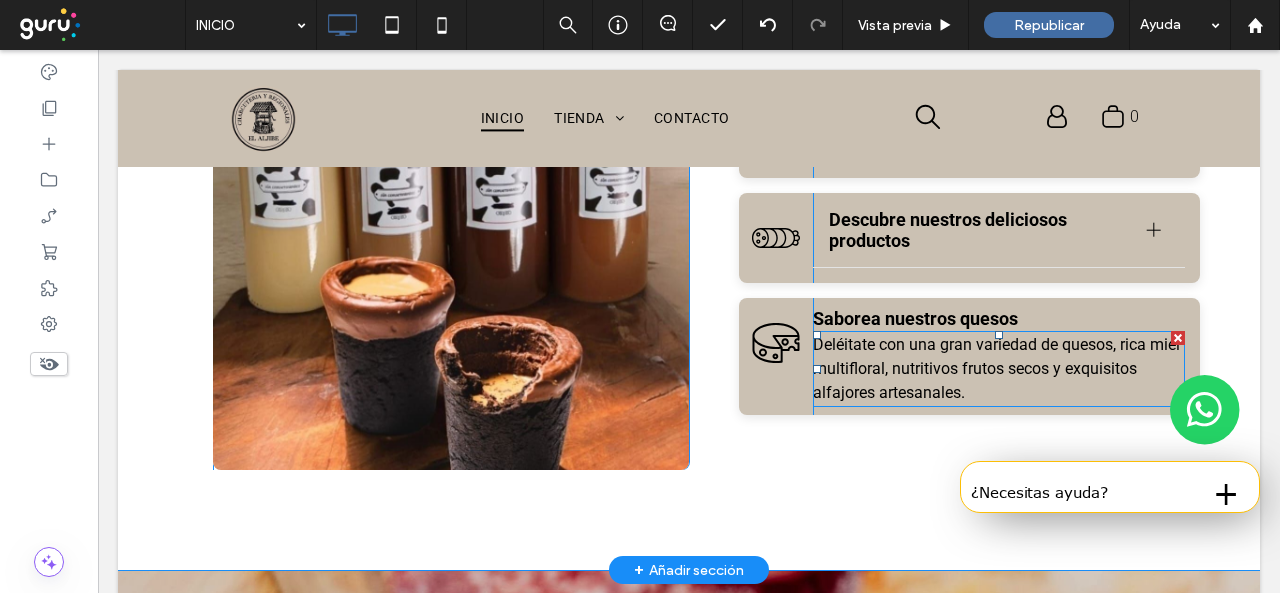 scroll, scrollTop: 1830, scrollLeft: 0, axis: vertical 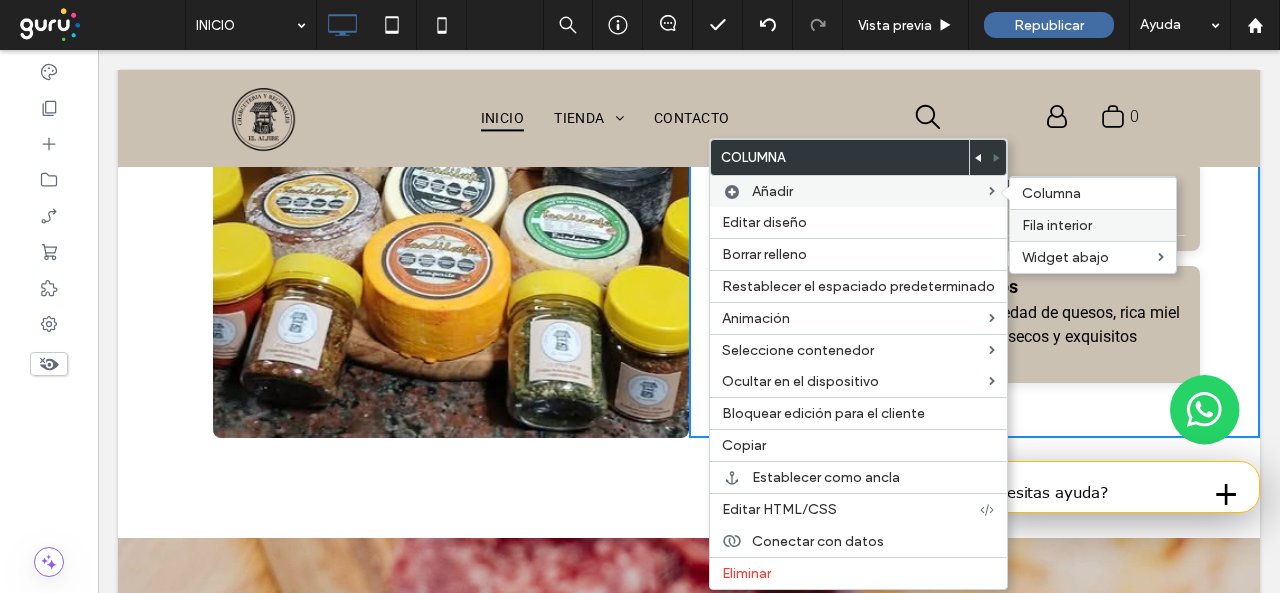 click on "Fila interior" at bounding box center (1057, 225) 